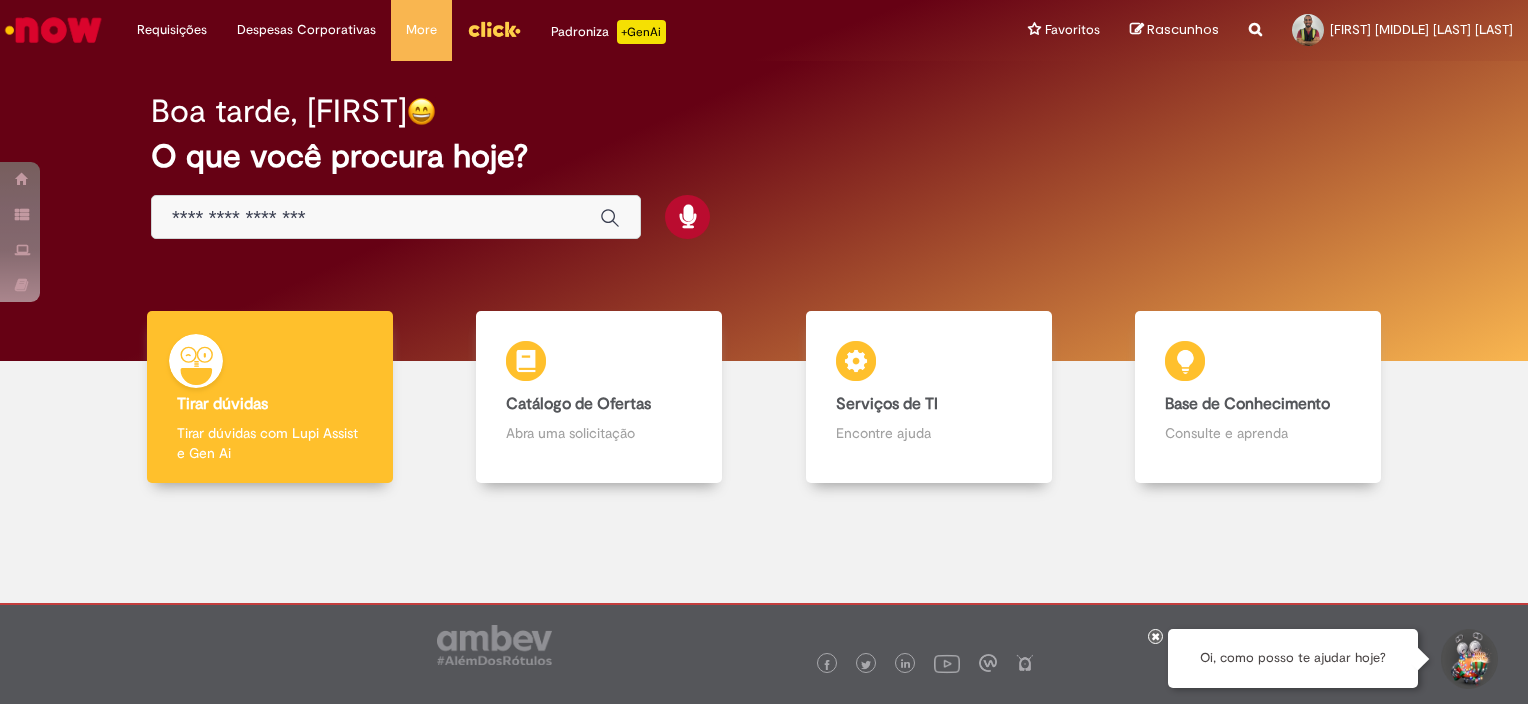 scroll, scrollTop: 0, scrollLeft: 0, axis: both 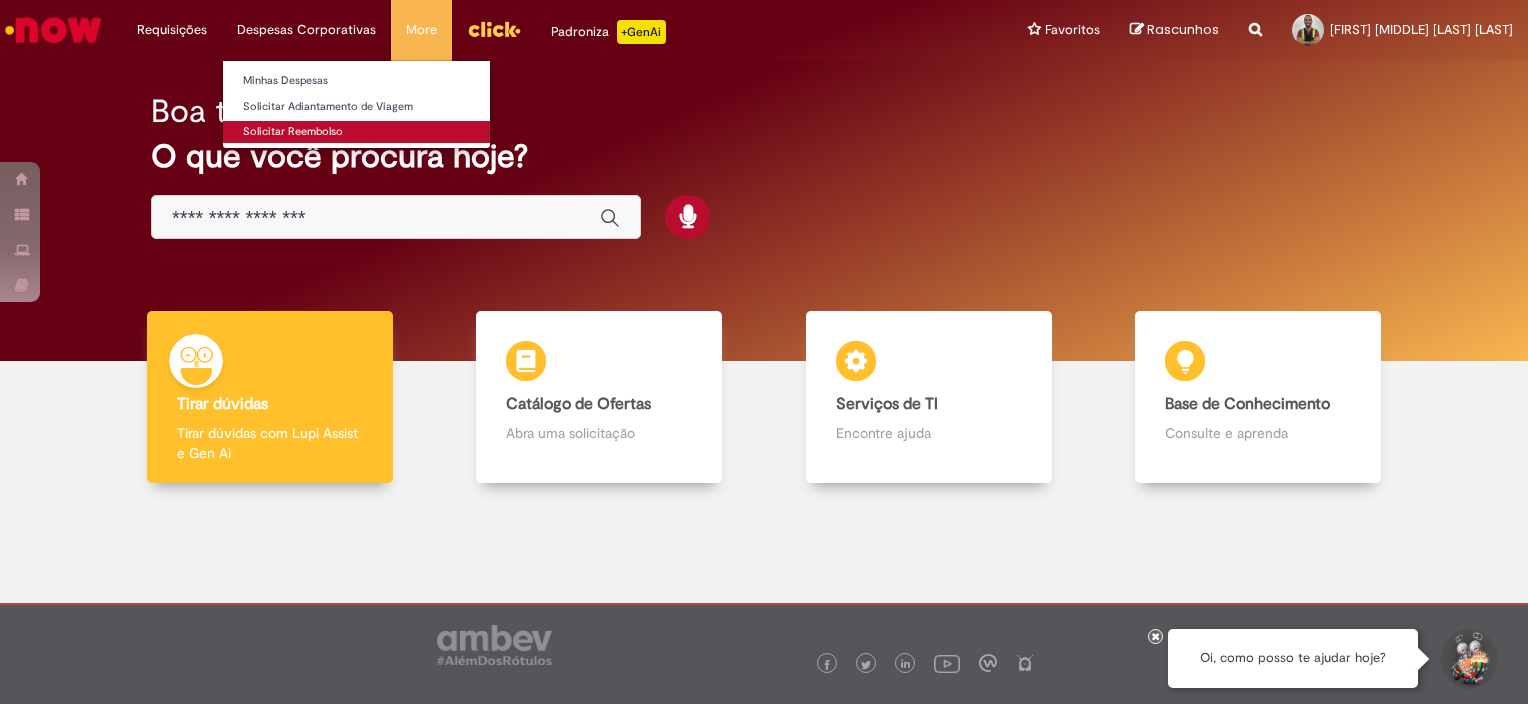 click on "Solicitar Reembolso" at bounding box center [356, 132] 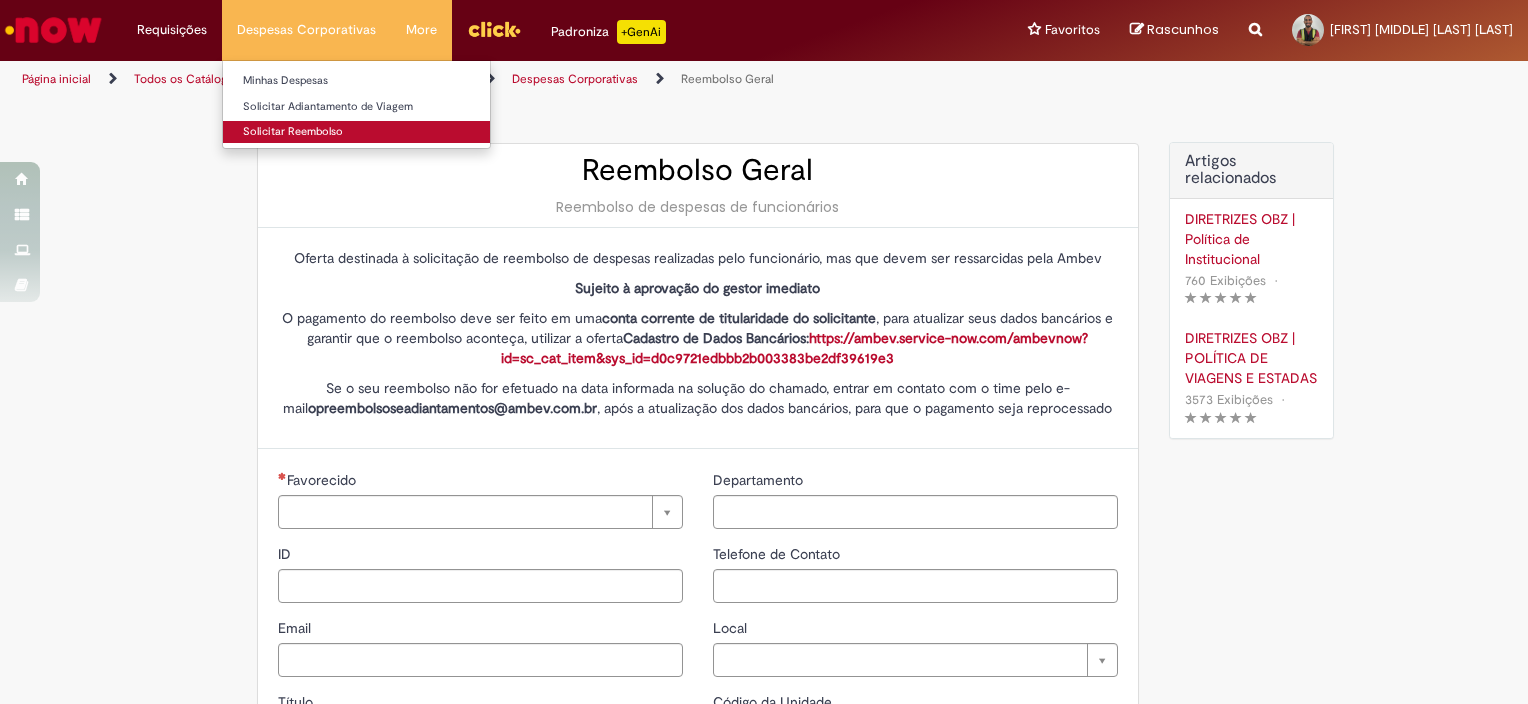 type on "********" 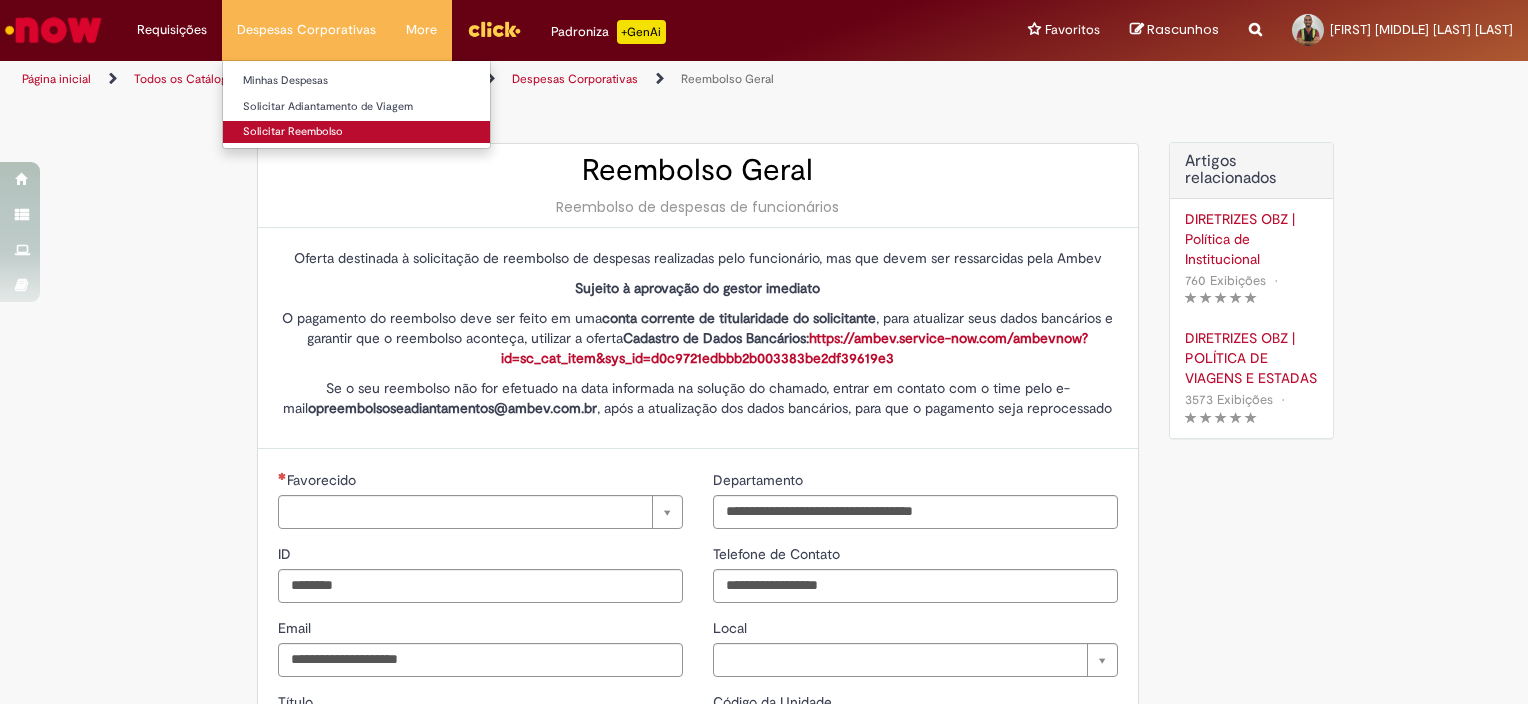 type on "****" 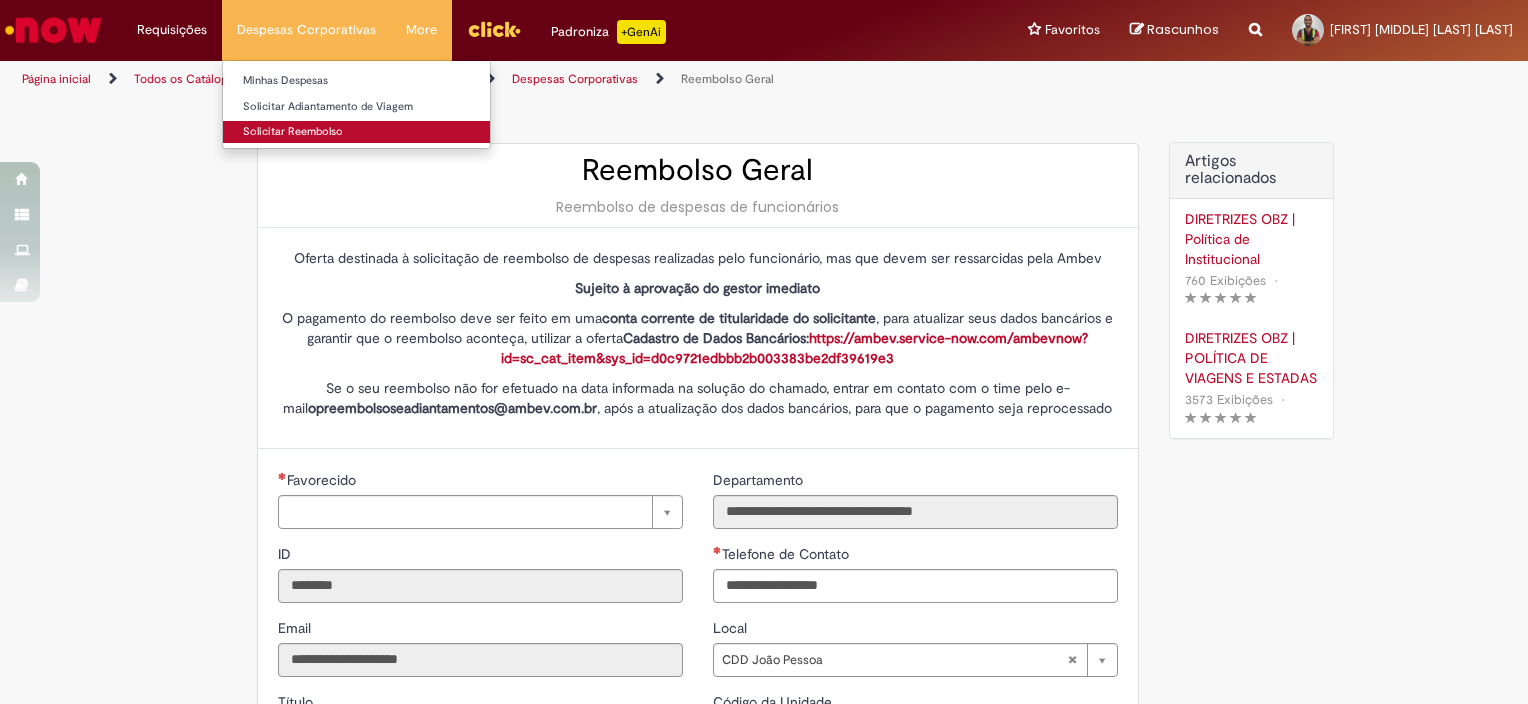 type on "**********" 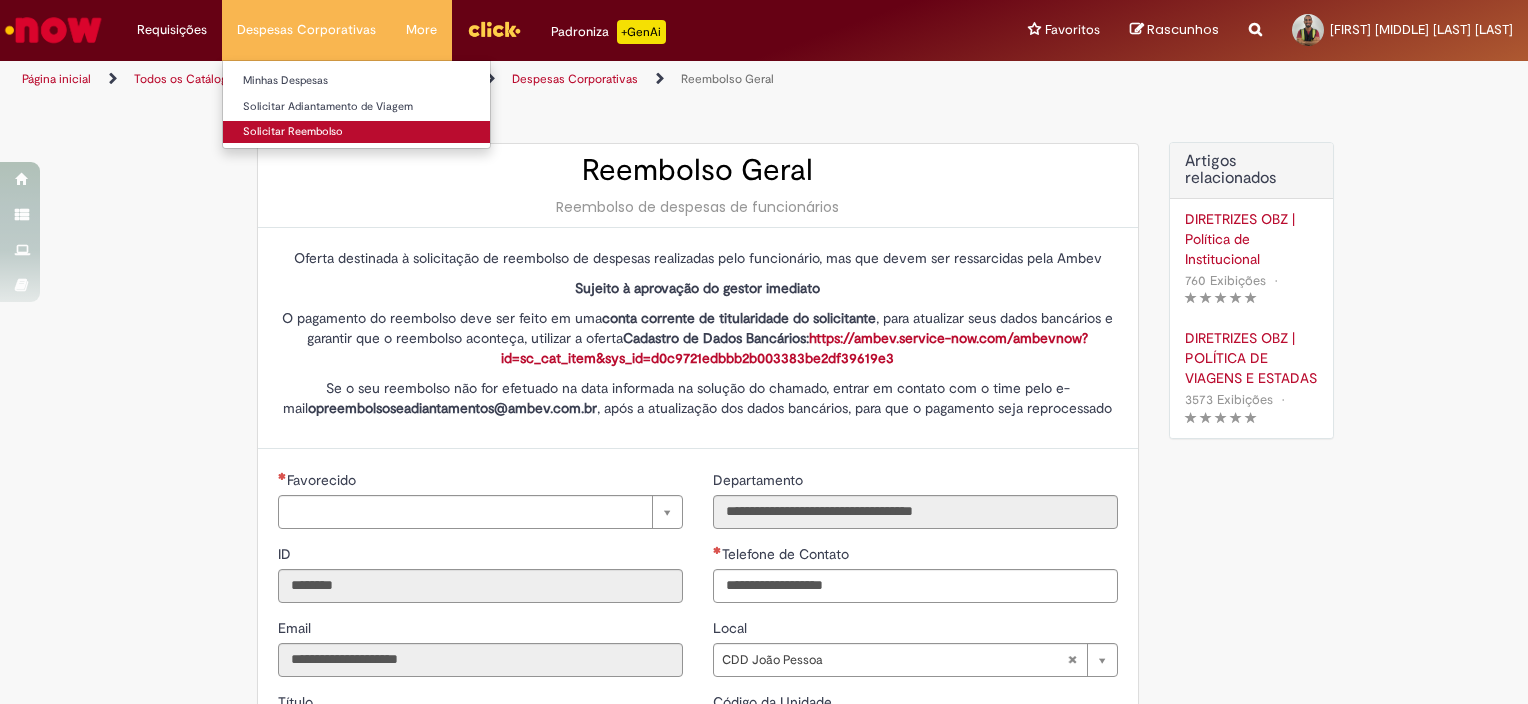 type on "**********" 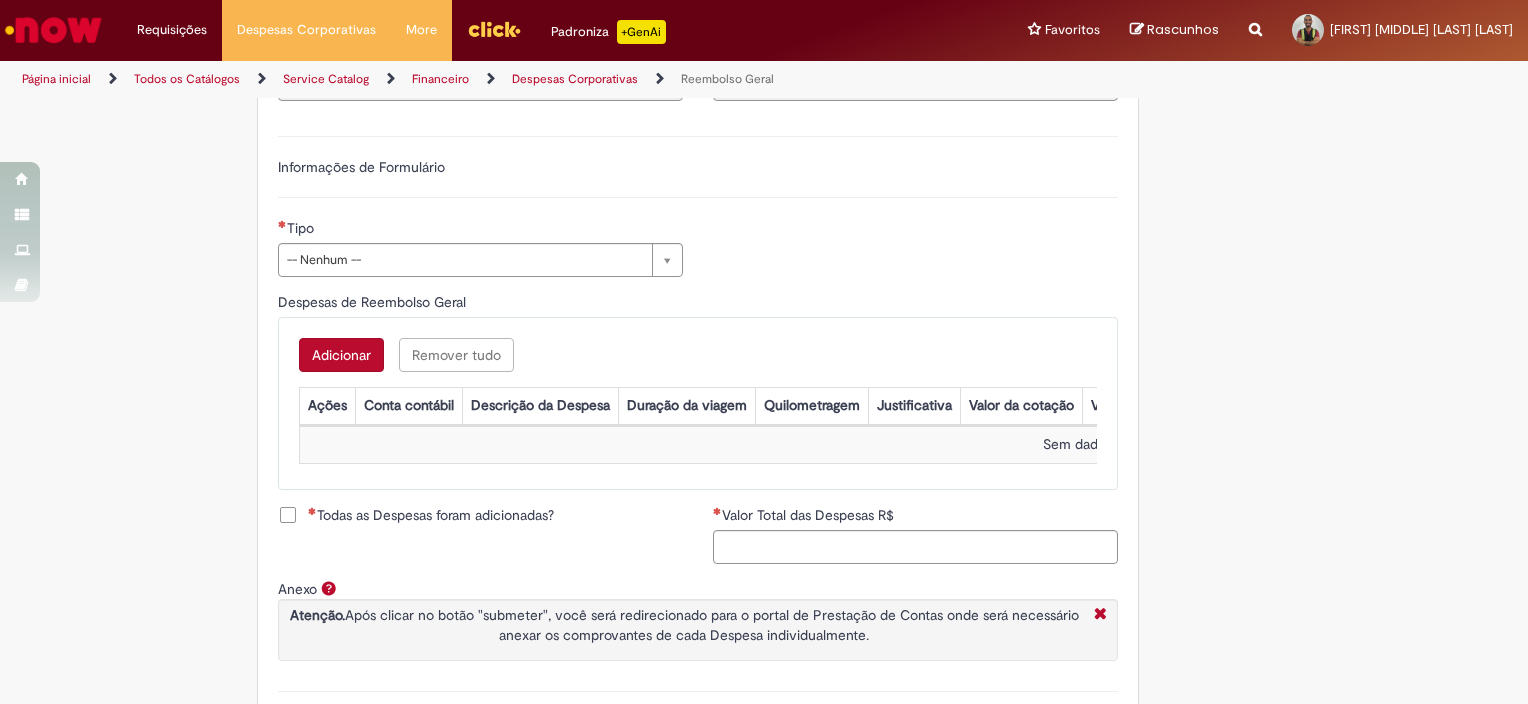 scroll, scrollTop: 638, scrollLeft: 0, axis: vertical 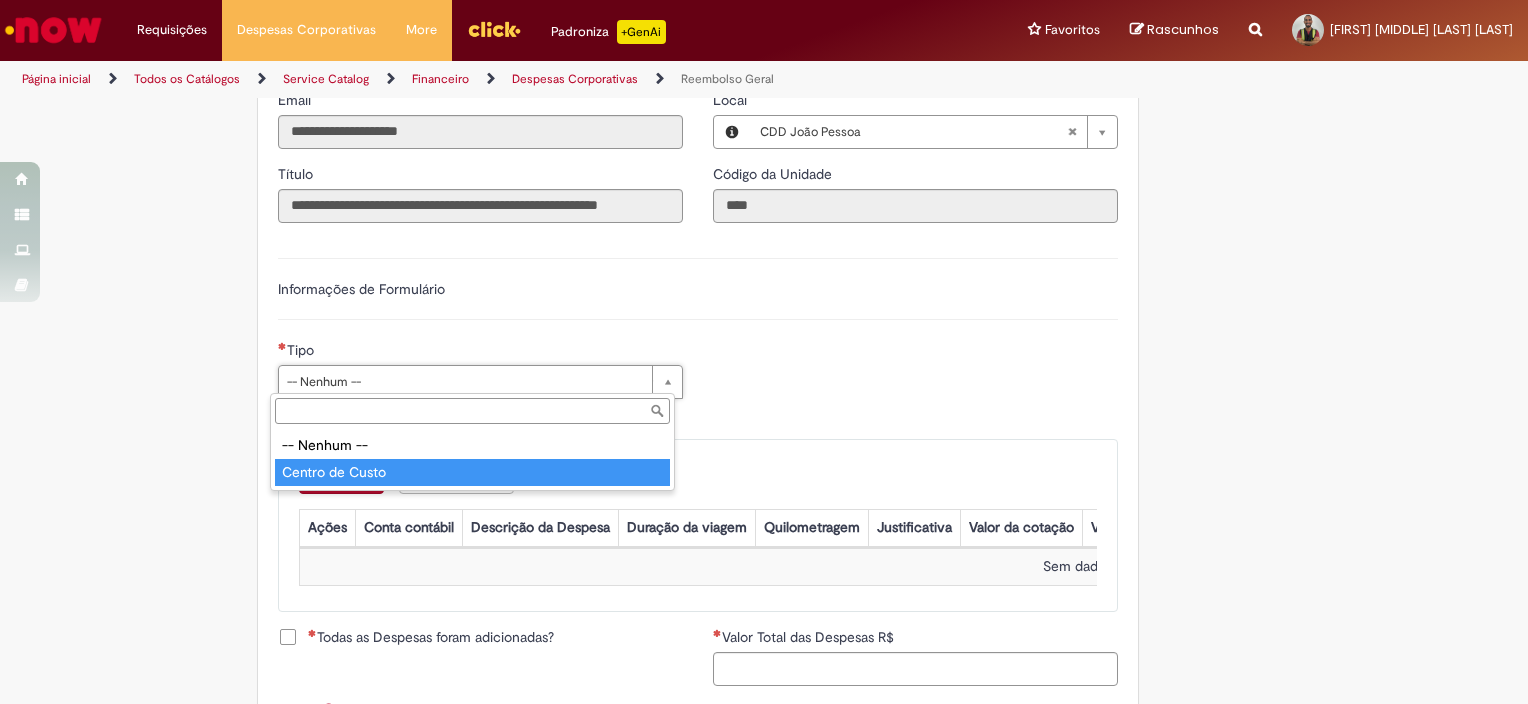 type on "**********" 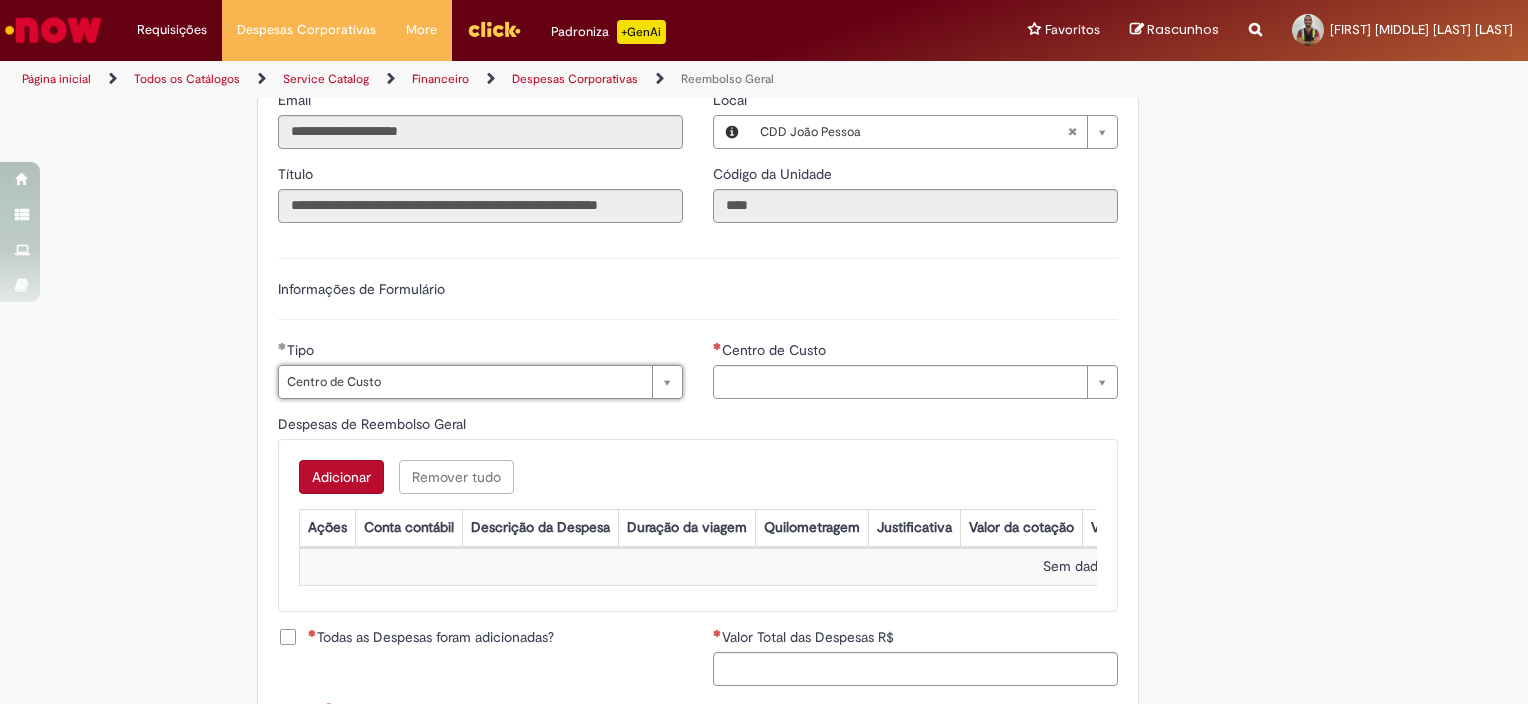 type on "**********" 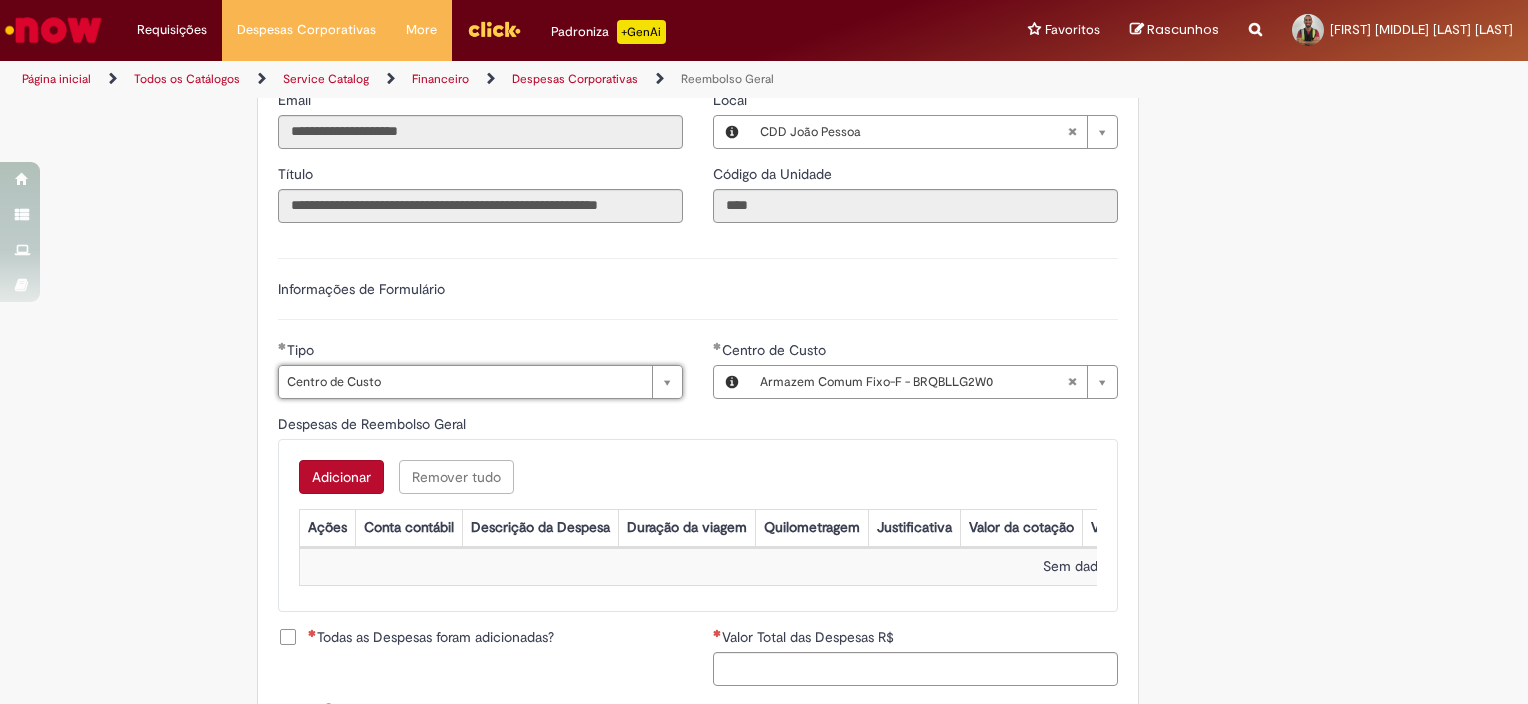 type 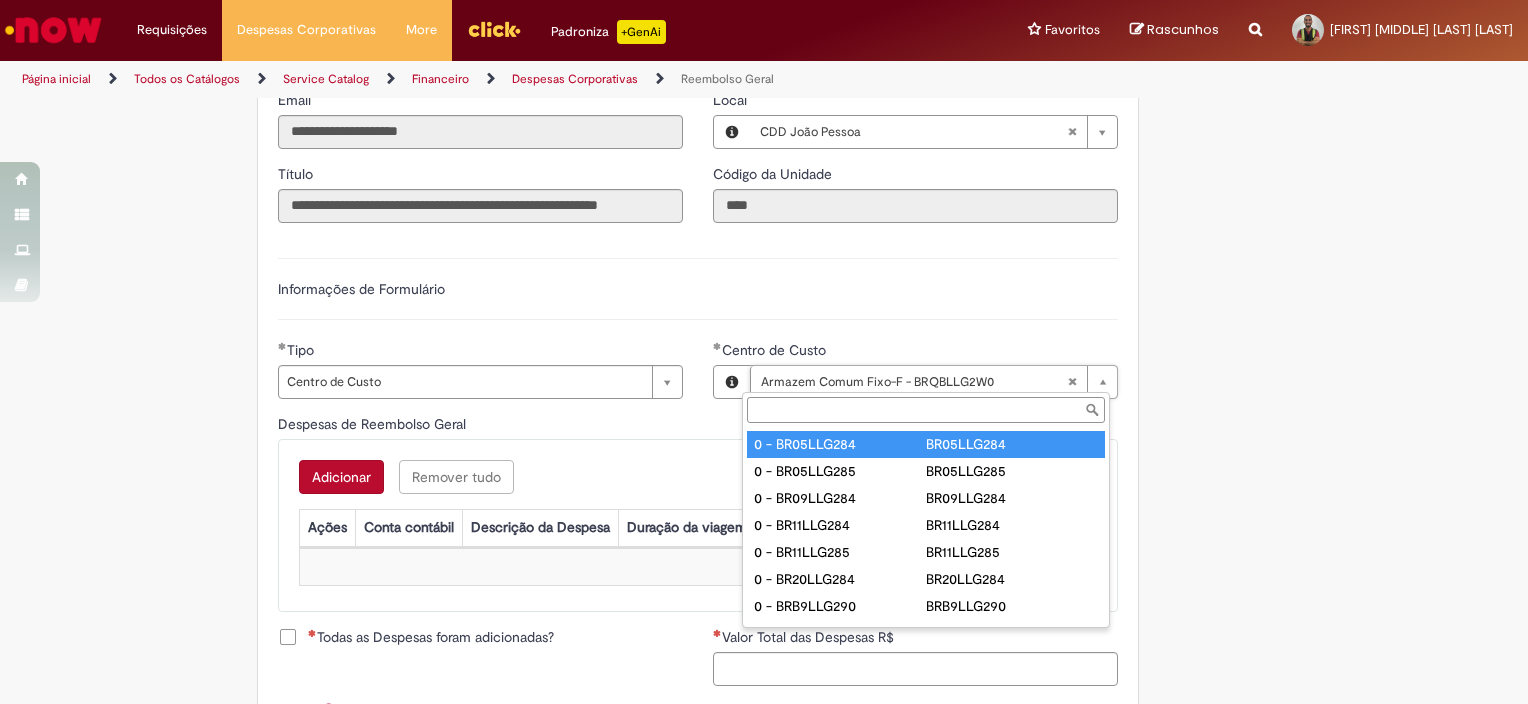 type on "**********" 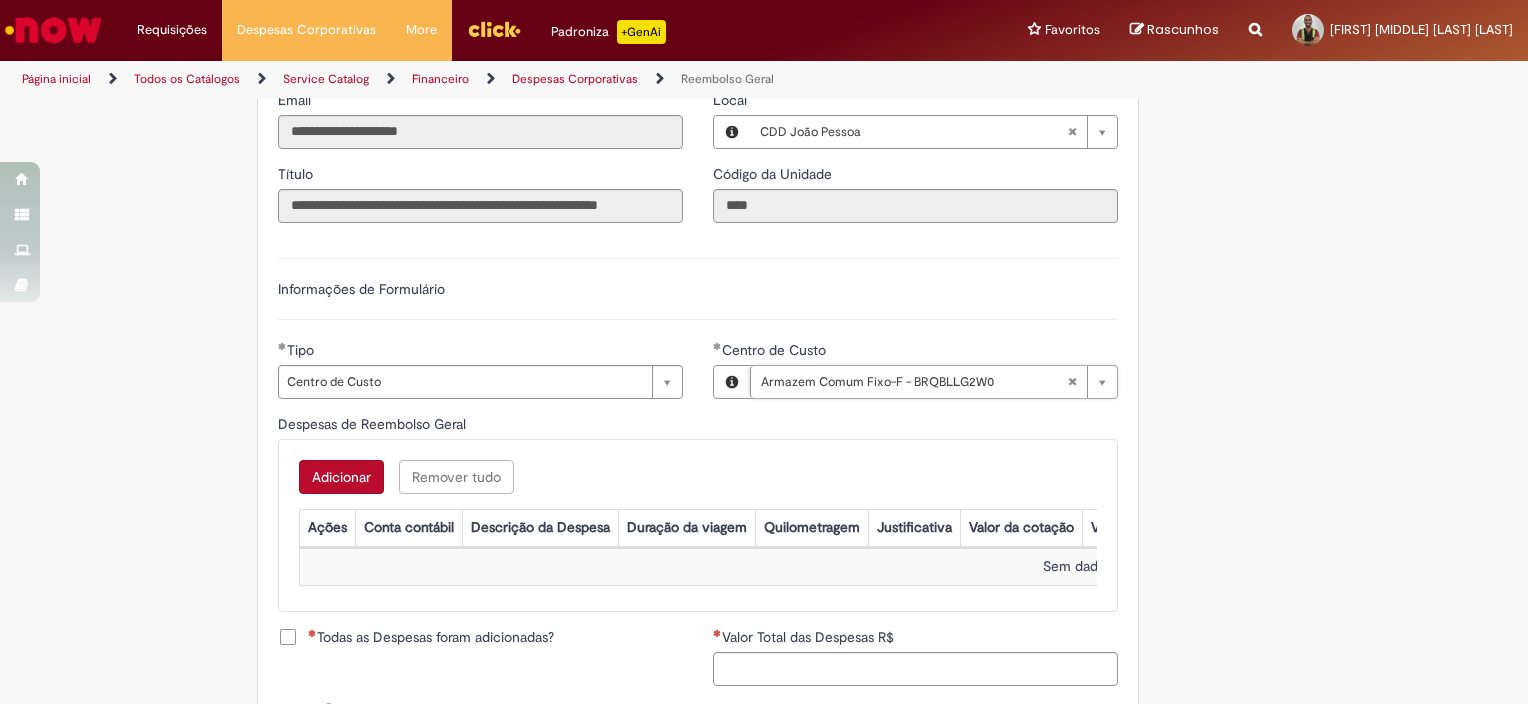 scroll, scrollTop: 0, scrollLeft: 0, axis: both 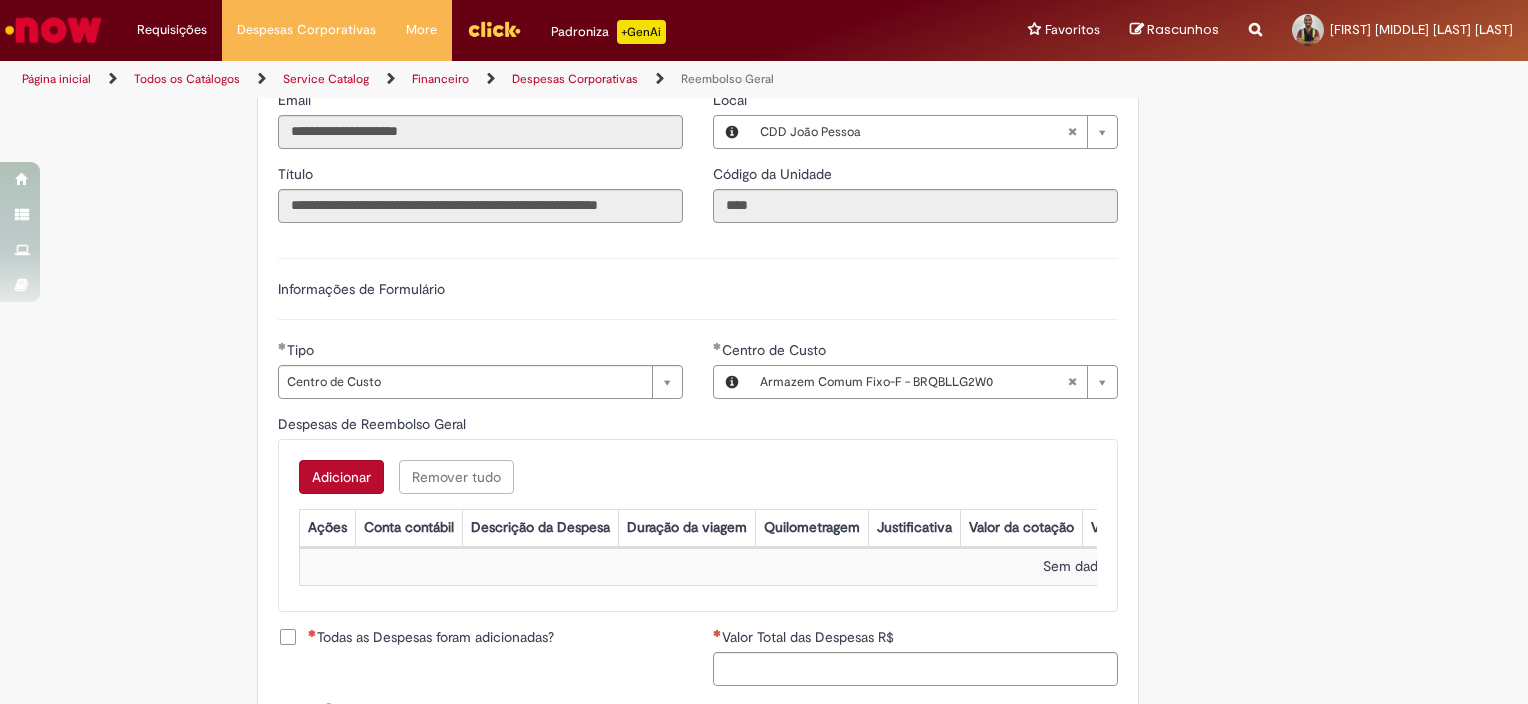 click on "Tire dúvidas com LupiAssist    +GenAI
Oi! Eu sou LupiAssist, uma Inteligência Artificial Generativa em constante aprendizado   Meu conteúdo é monitorado para trazer uma melhor experiência
Dúvidas comuns:
Só mais um instante, estou consultando nossas bases de conhecimento  e escrevendo a melhor resposta pra você!
Title
Lorem ipsum dolor sit amet    Fazer uma nova pergunta
Gerei esta resposta utilizando IA Generativa em conjunto com os nossos padrões. Em caso de divergência, os documentos oficiais prevalecerão.
Saiba mais em:
Ou ligue para:
E aí, te ajudei?
Sim, obrigado!" at bounding box center (764, 262) 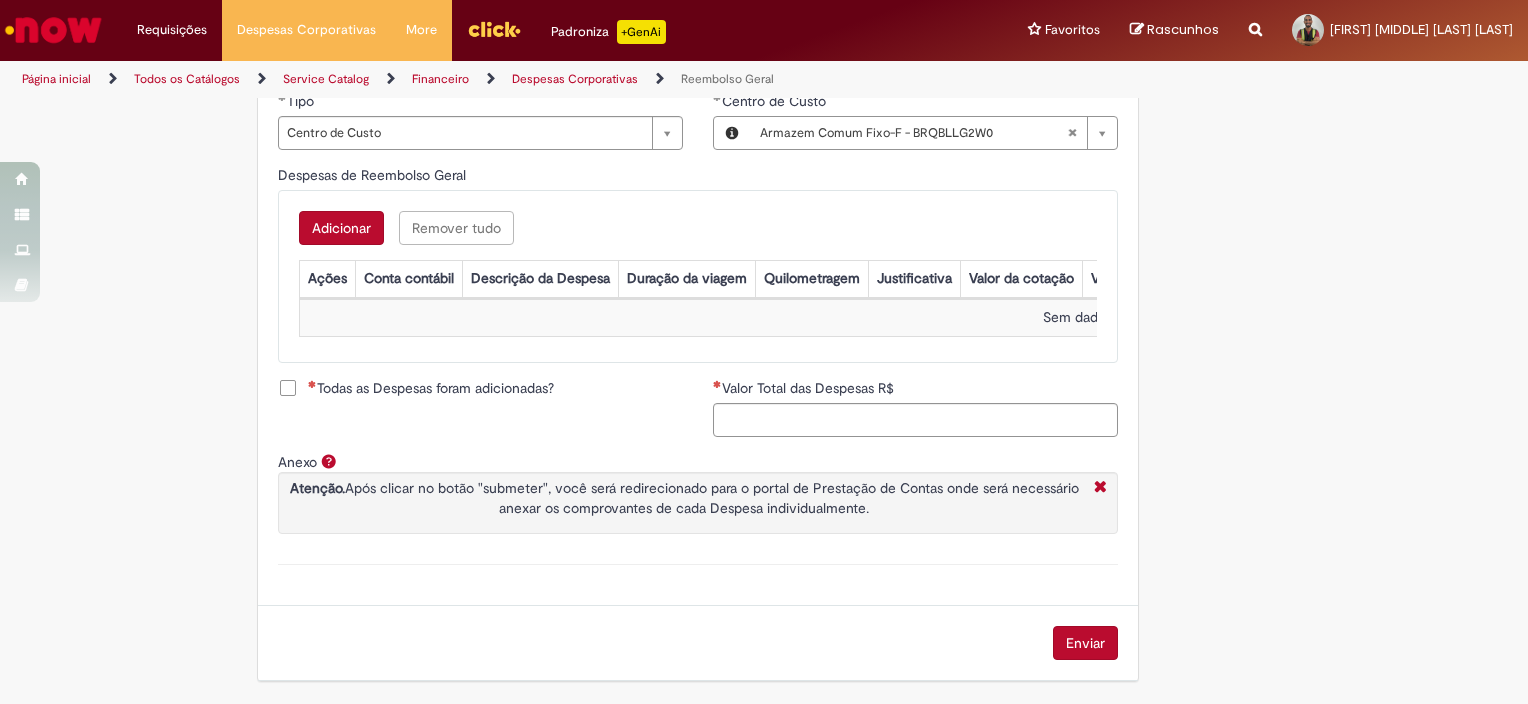 type 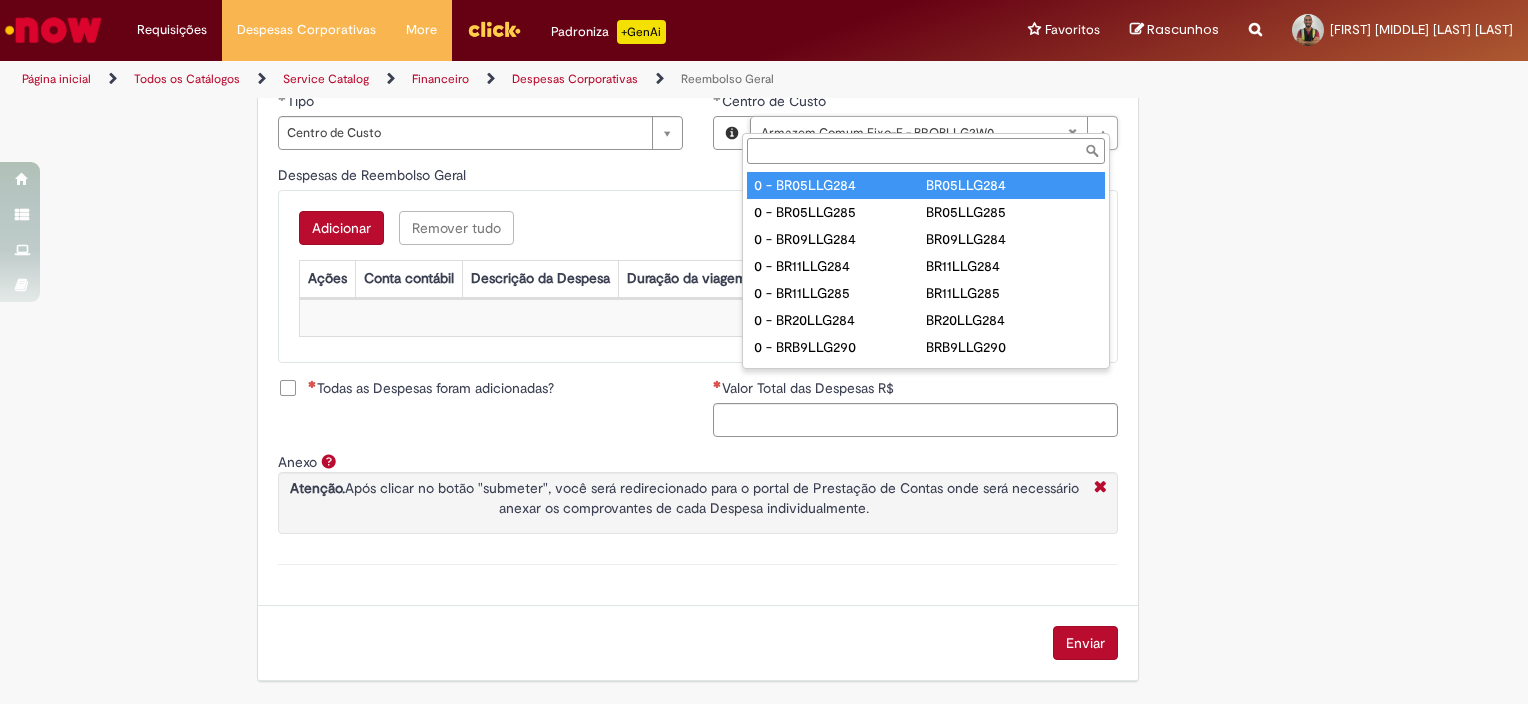 type on "**********" 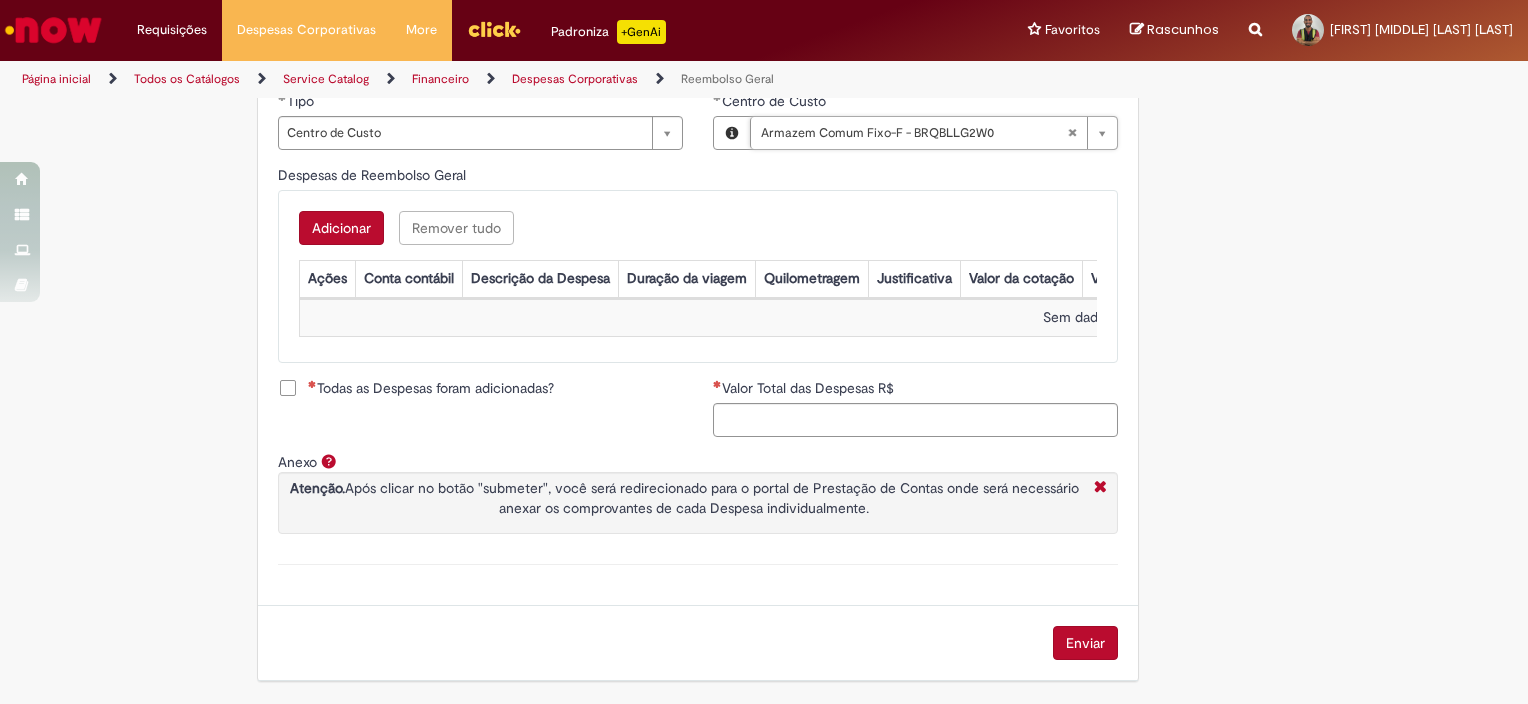 scroll, scrollTop: 0, scrollLeft: 257, axis: horizontal 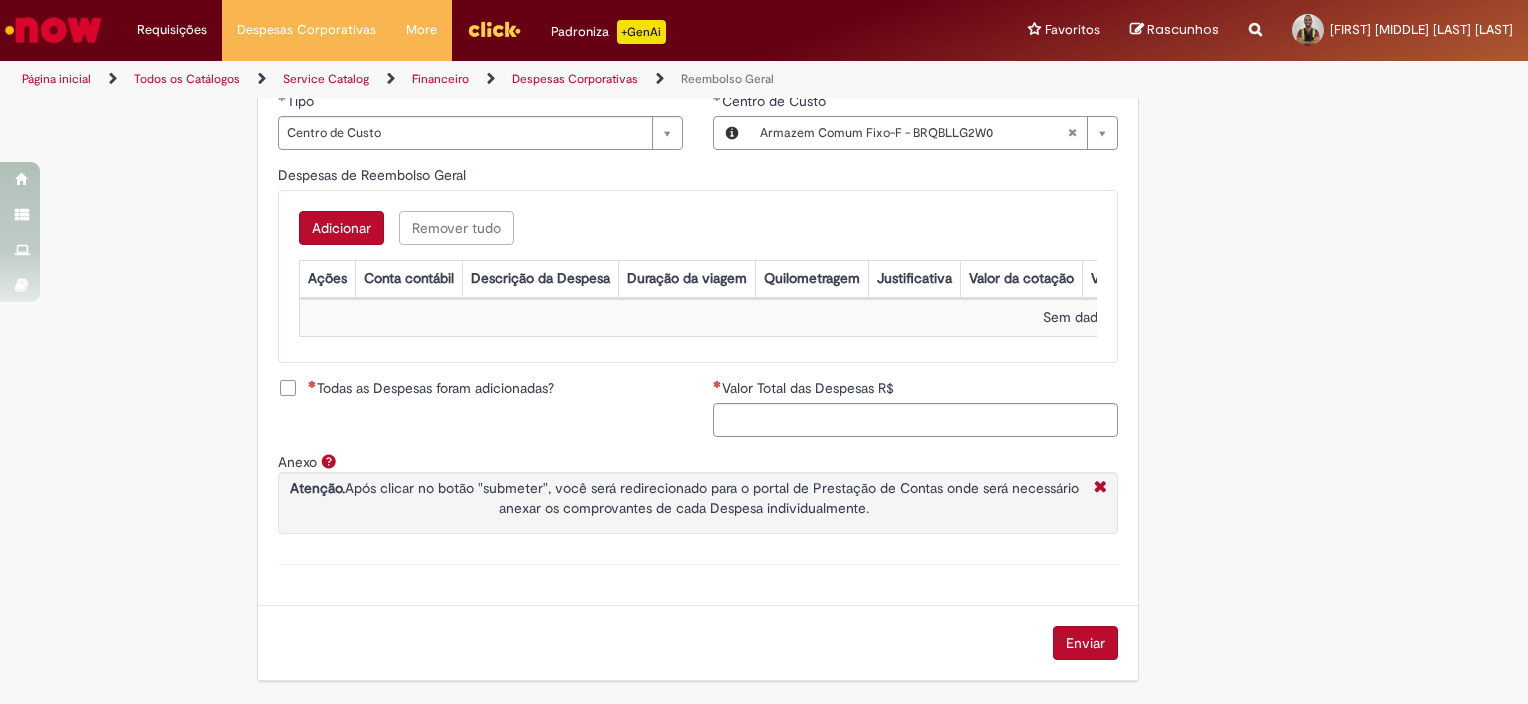 click on "Adicionar" at bounding box center [341, 228] 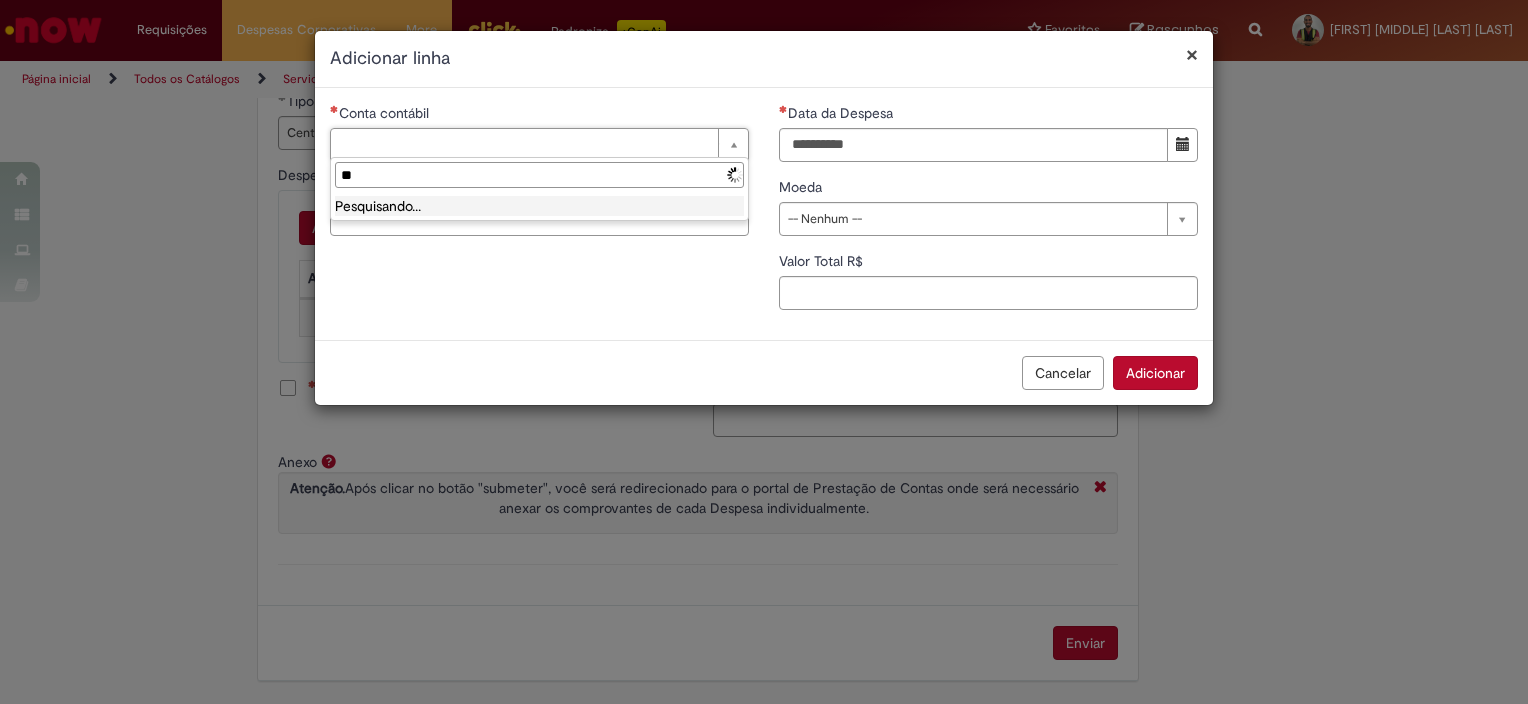 type on "*" 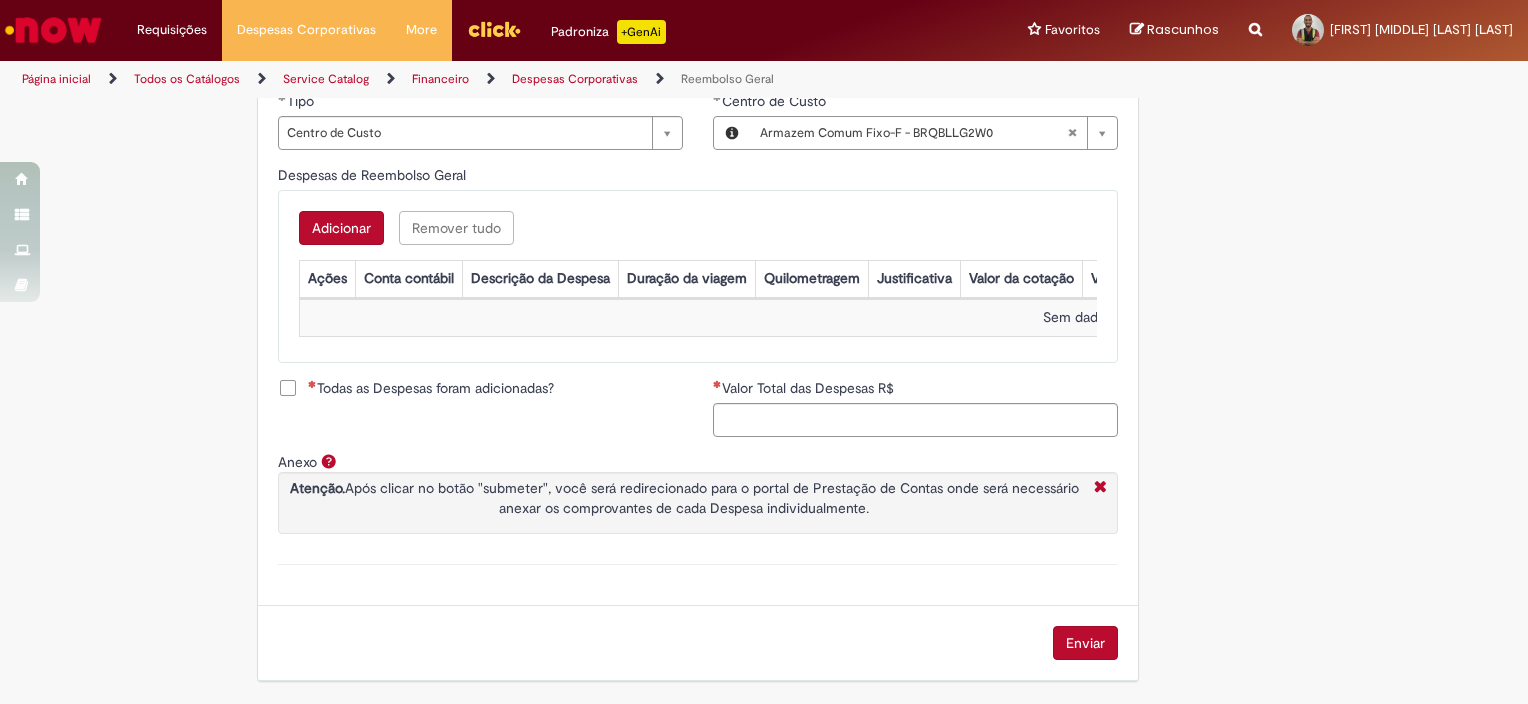 click on "Adicionar" at bounding box center [341, 228] 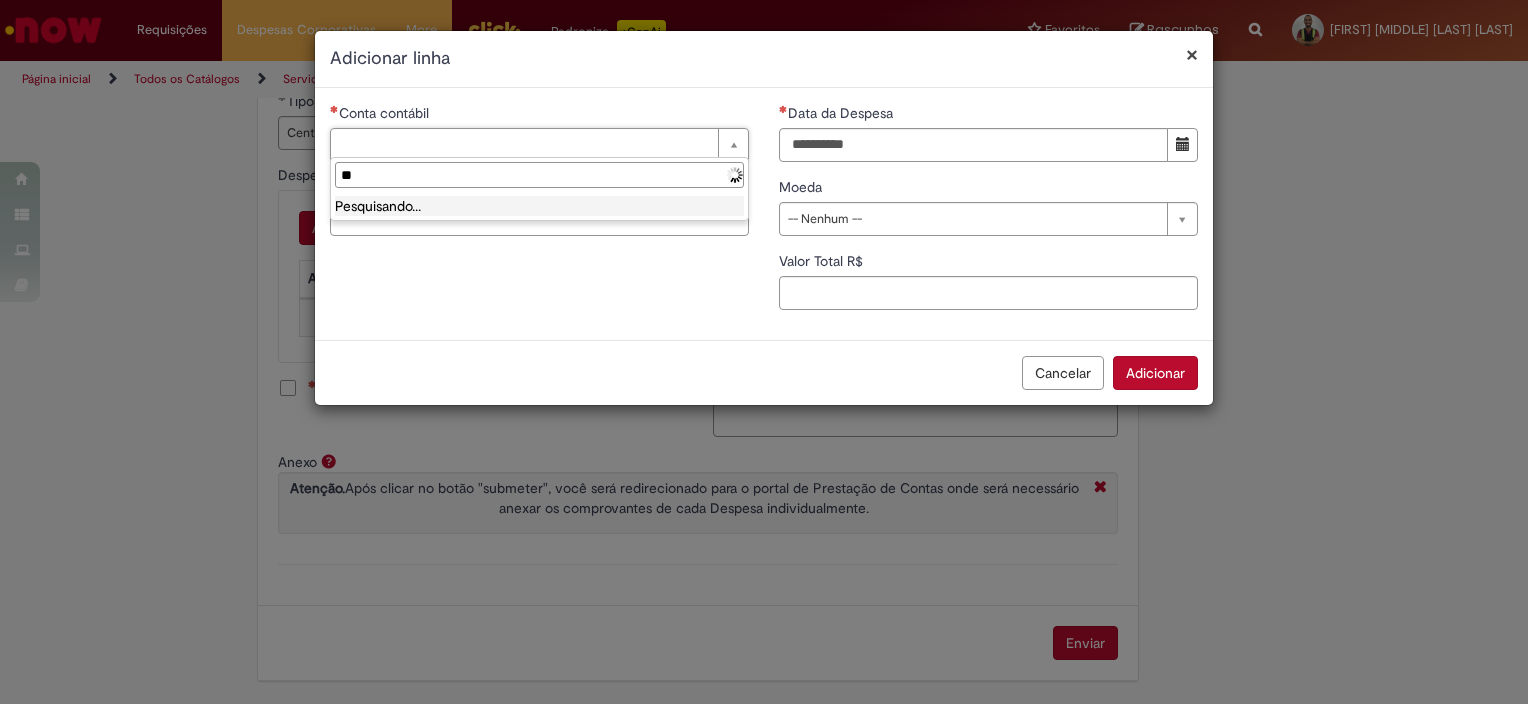 type on "*" 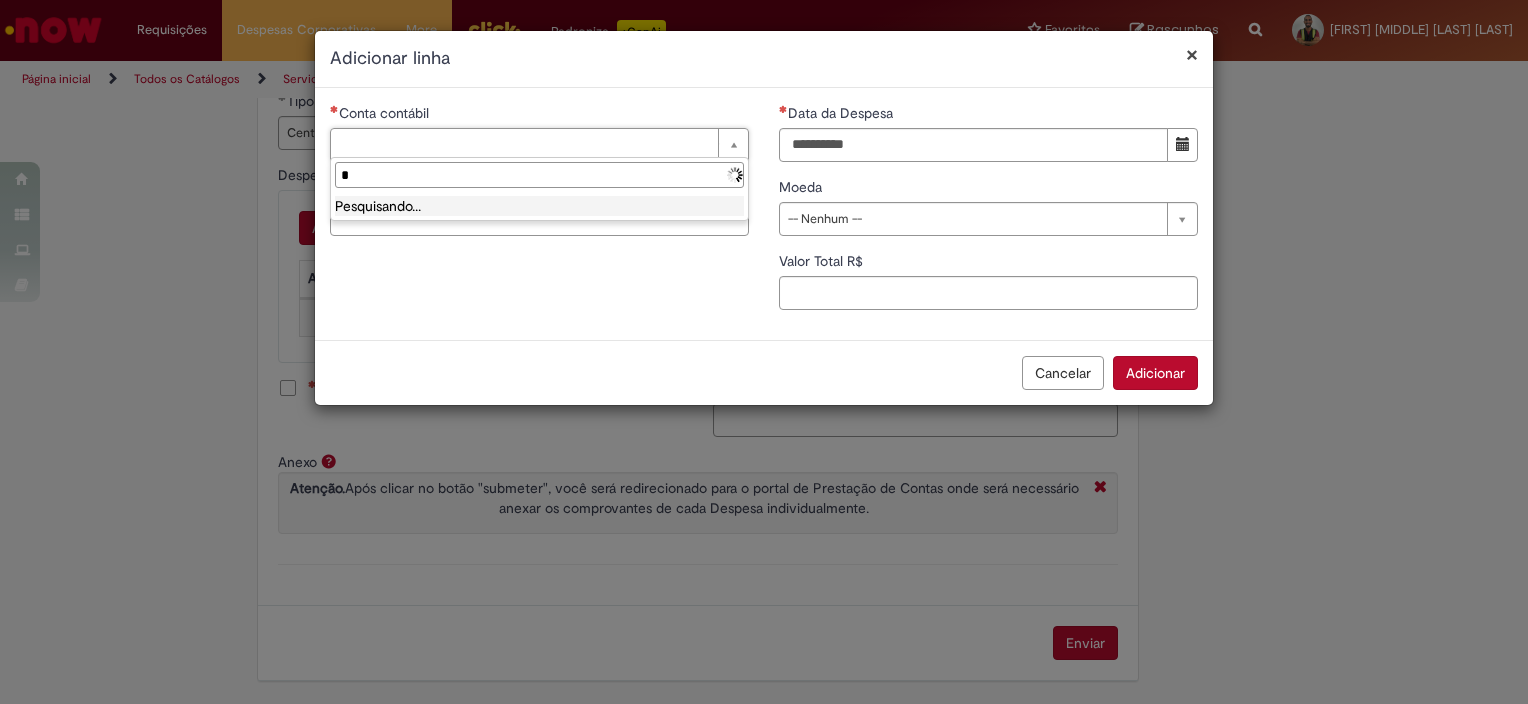 type 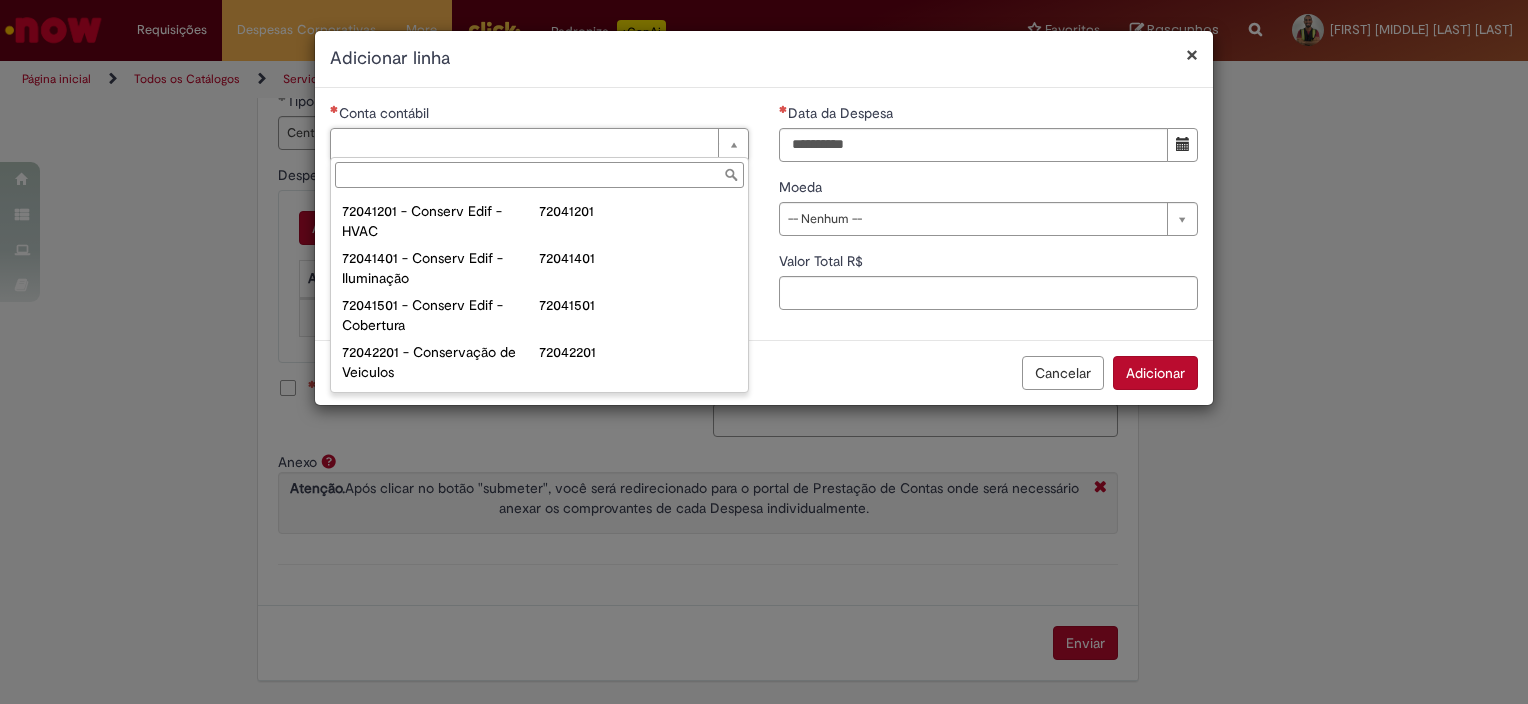 scroll, scrollTop: 593, scrollLeft: 0, axis: vertical 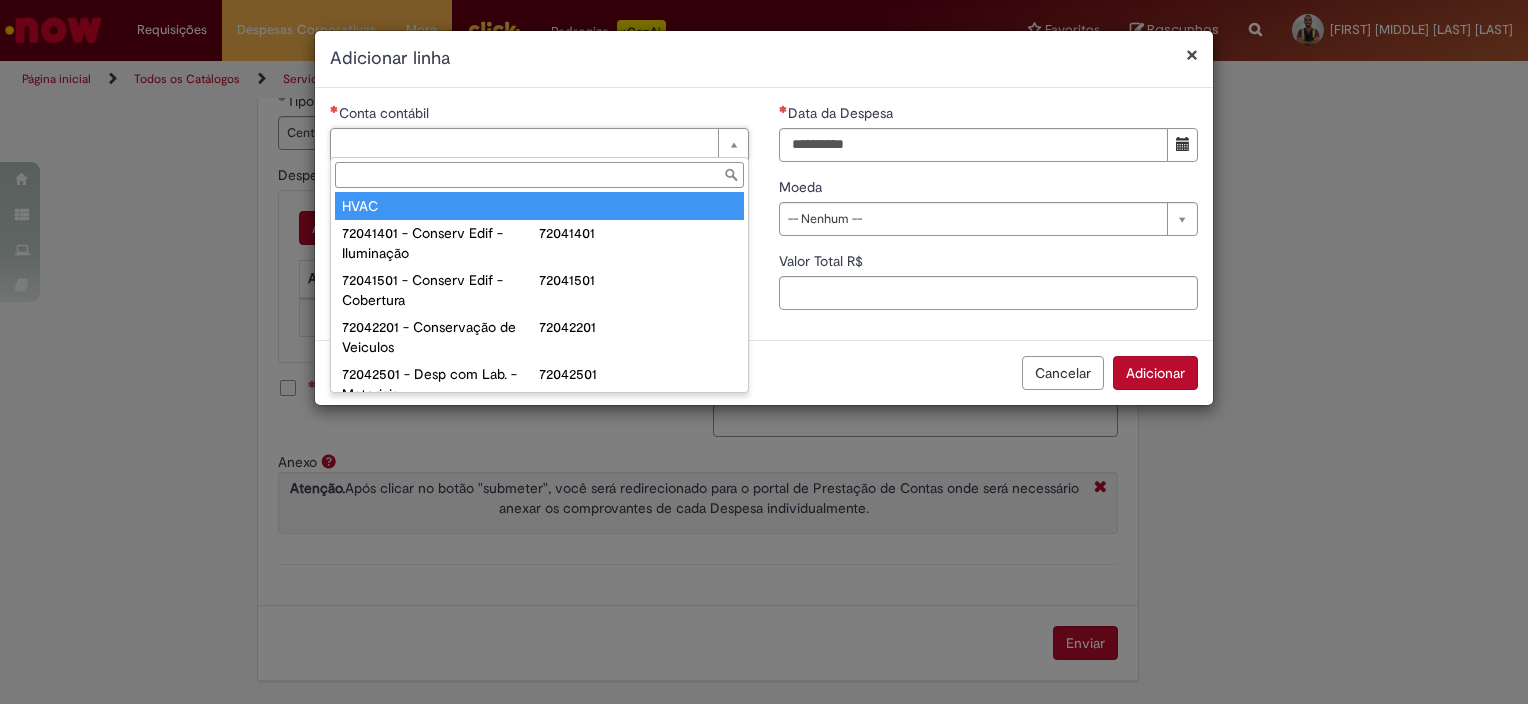 type on "**********" 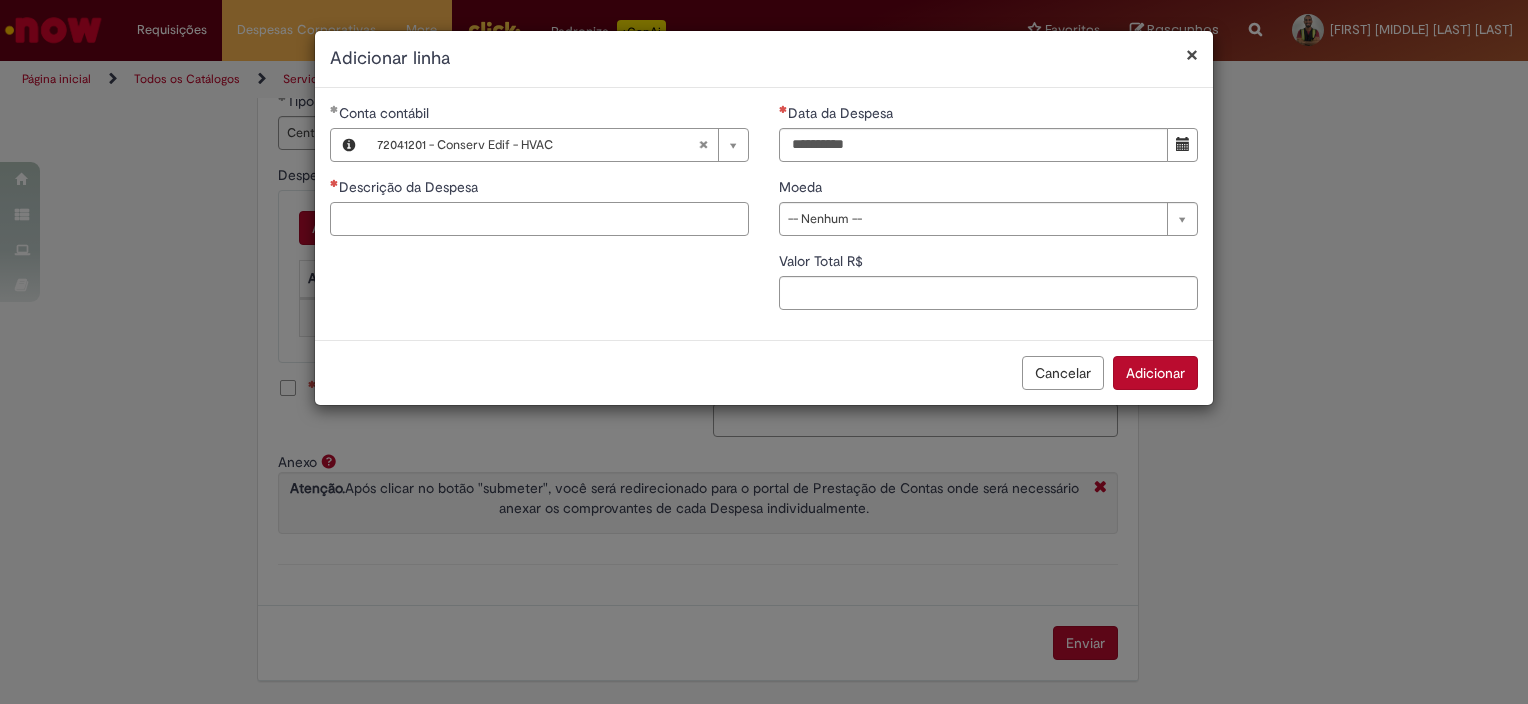 click on "Descrição da Despesa" at bounding box center (539, 219) 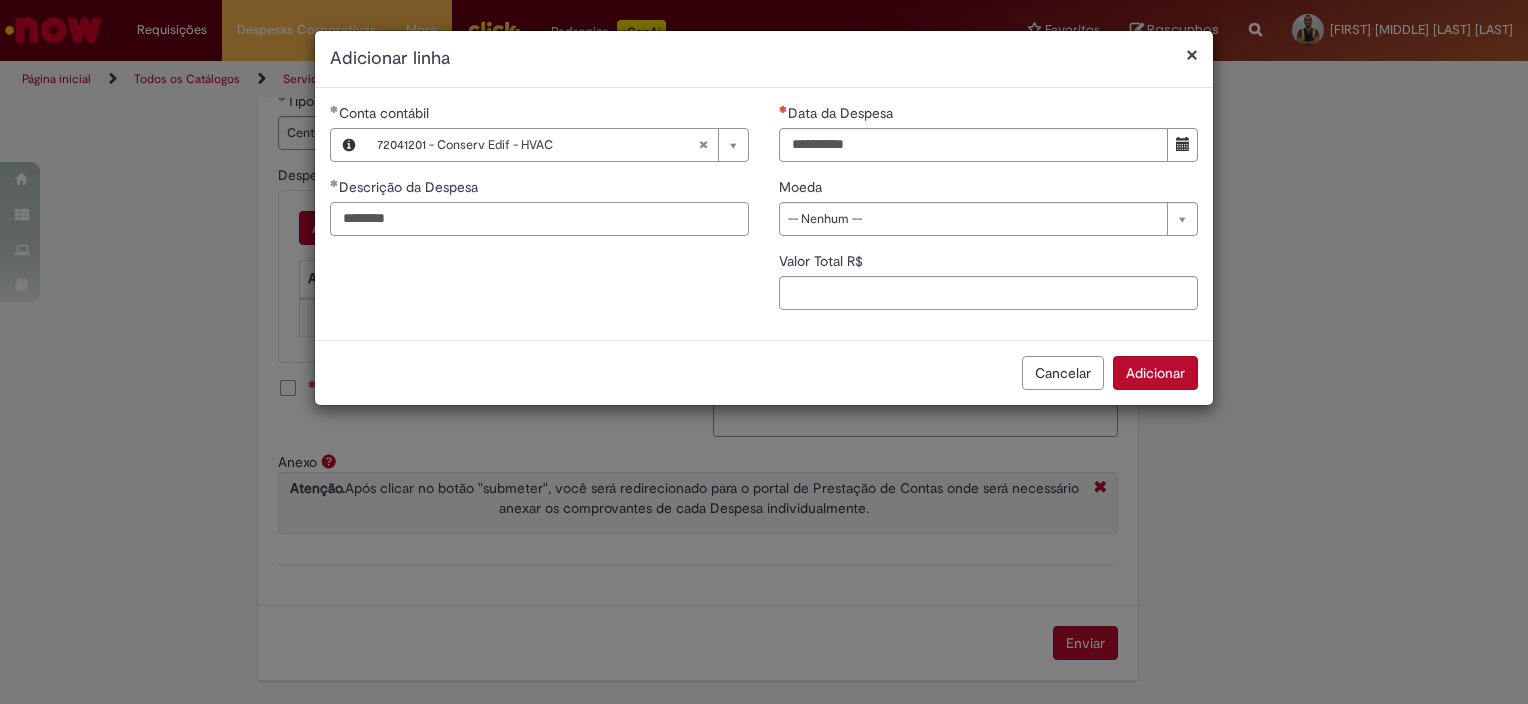 type on "********" 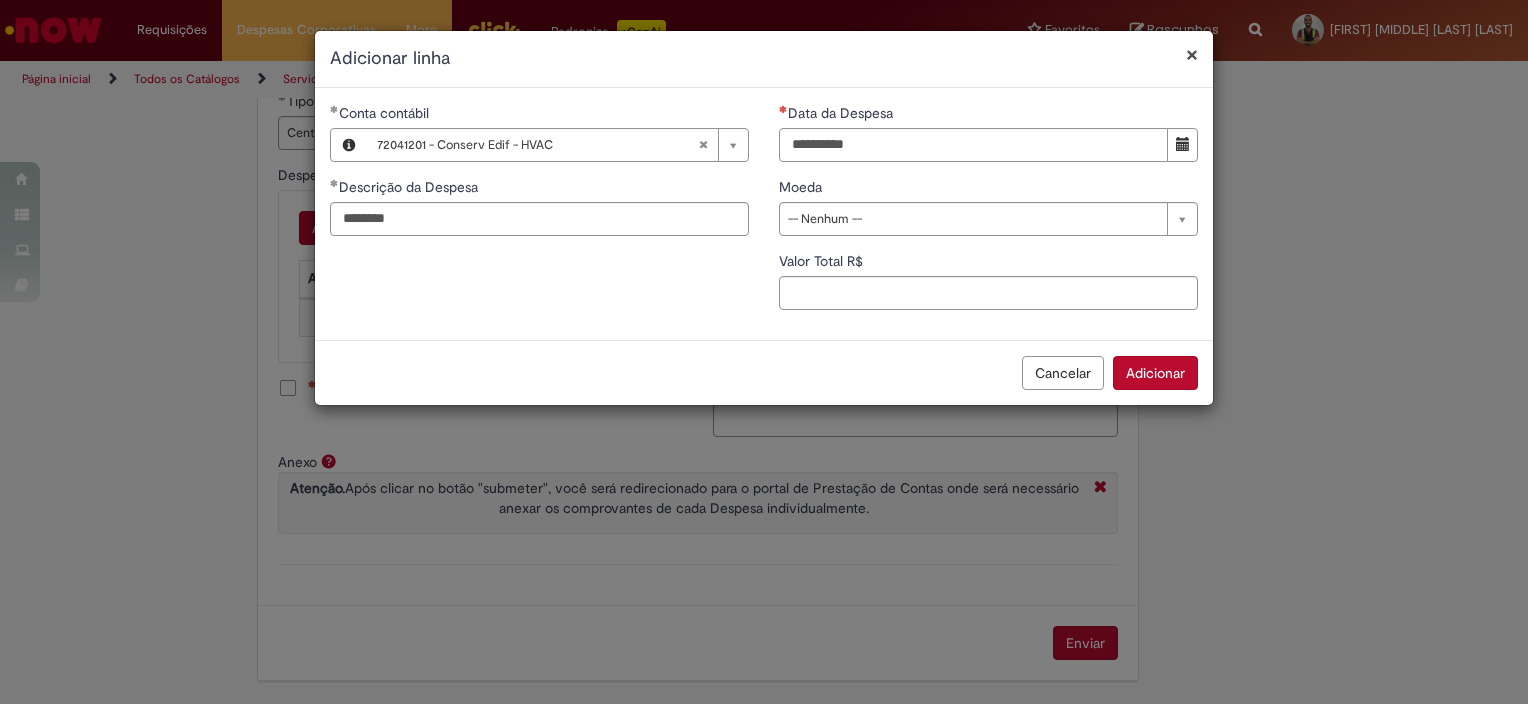 click on "Data da Despesa" at bounding box center (973, 145) 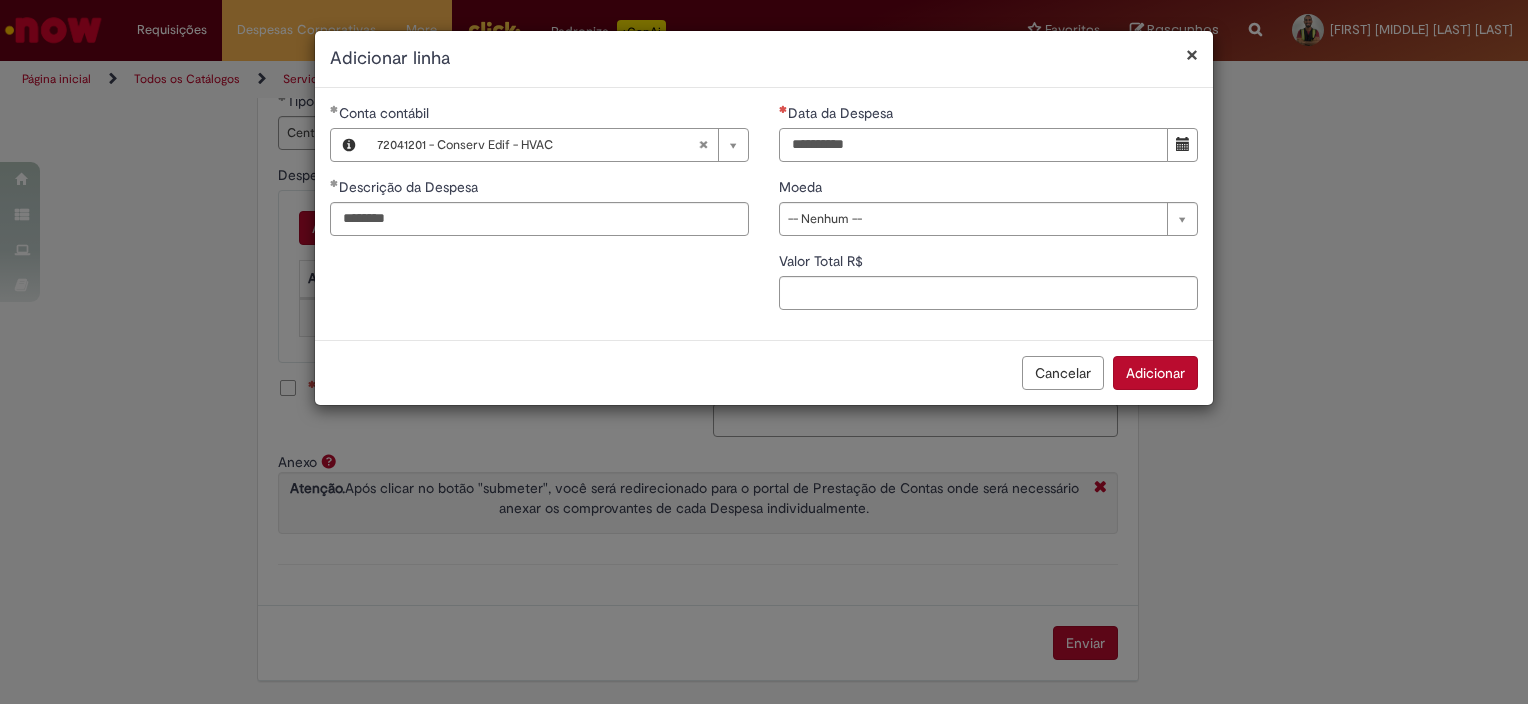 click on "Data da Despesa" at bounding box center (973, 145) 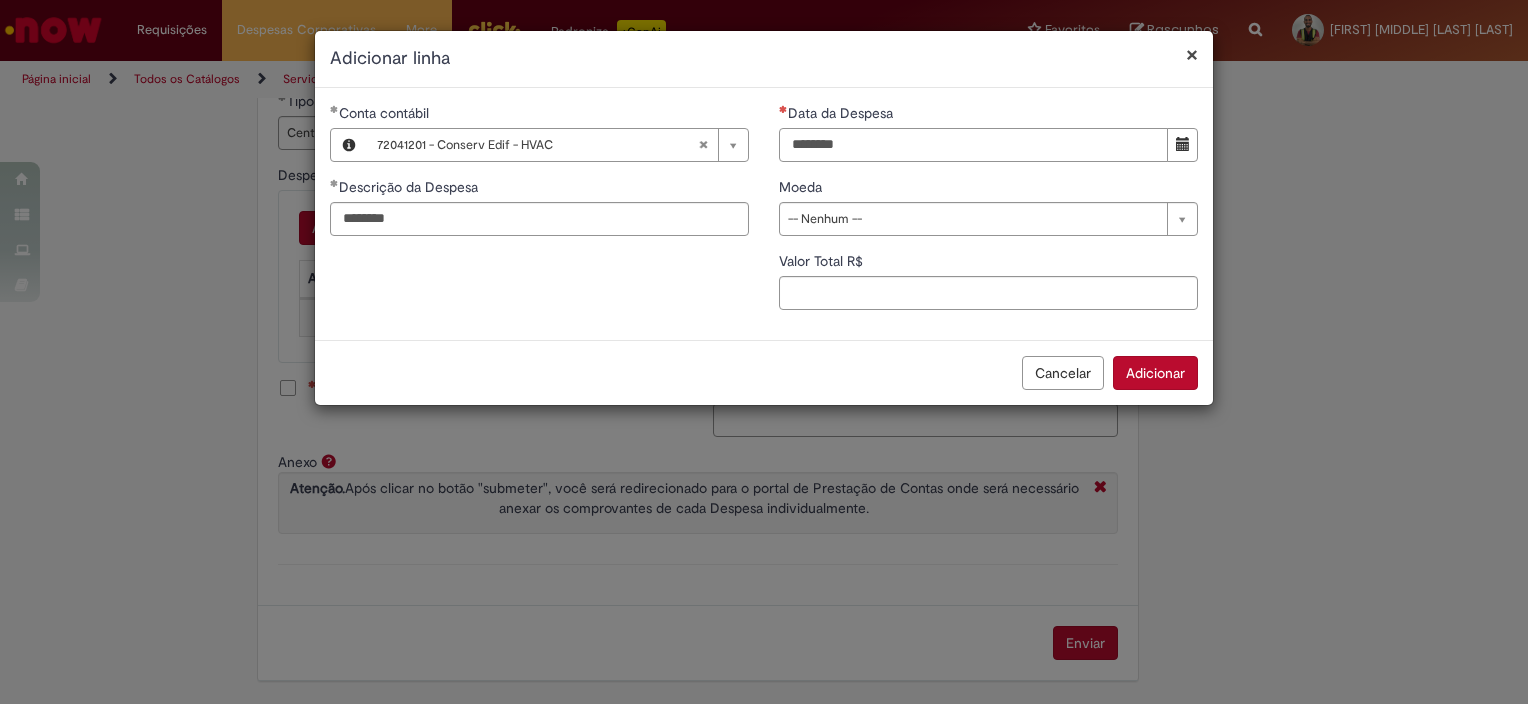type on "********" 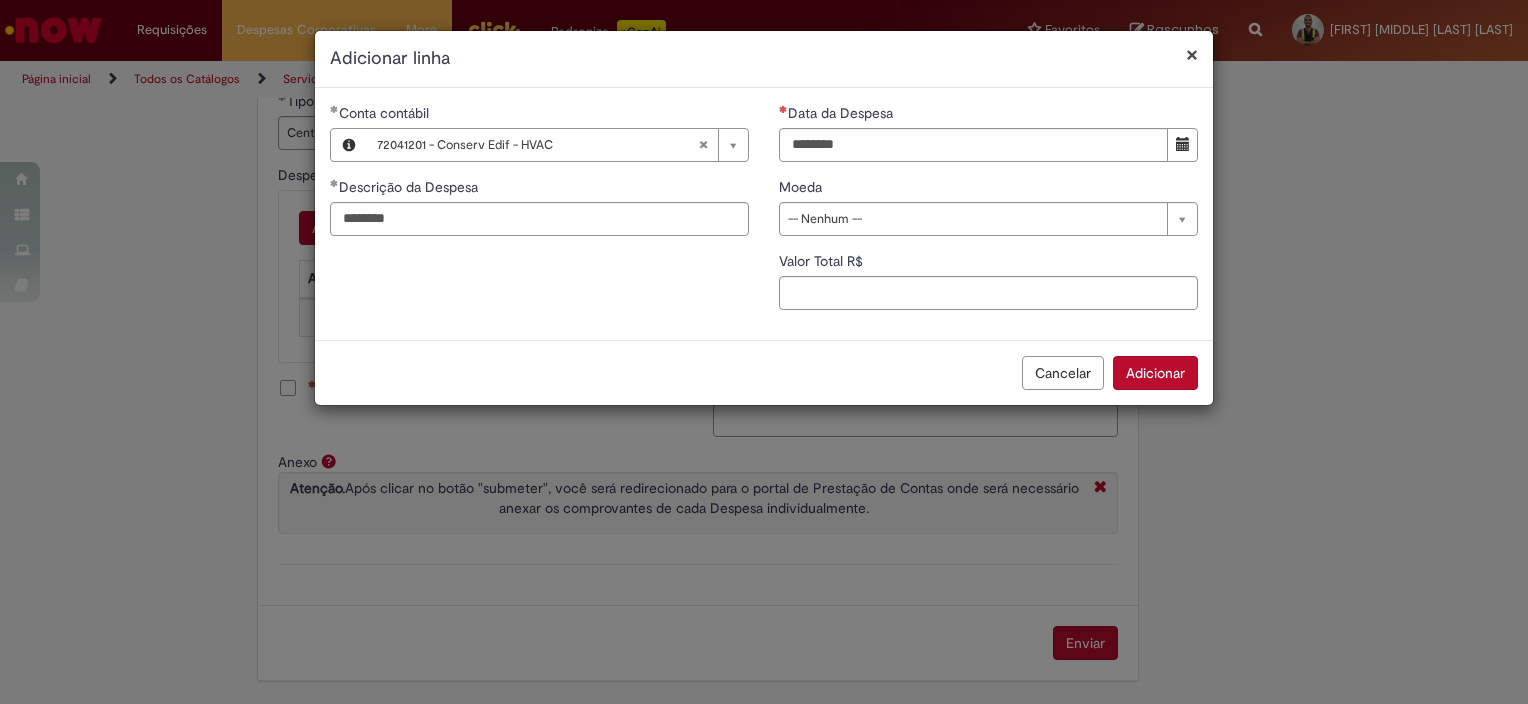 type 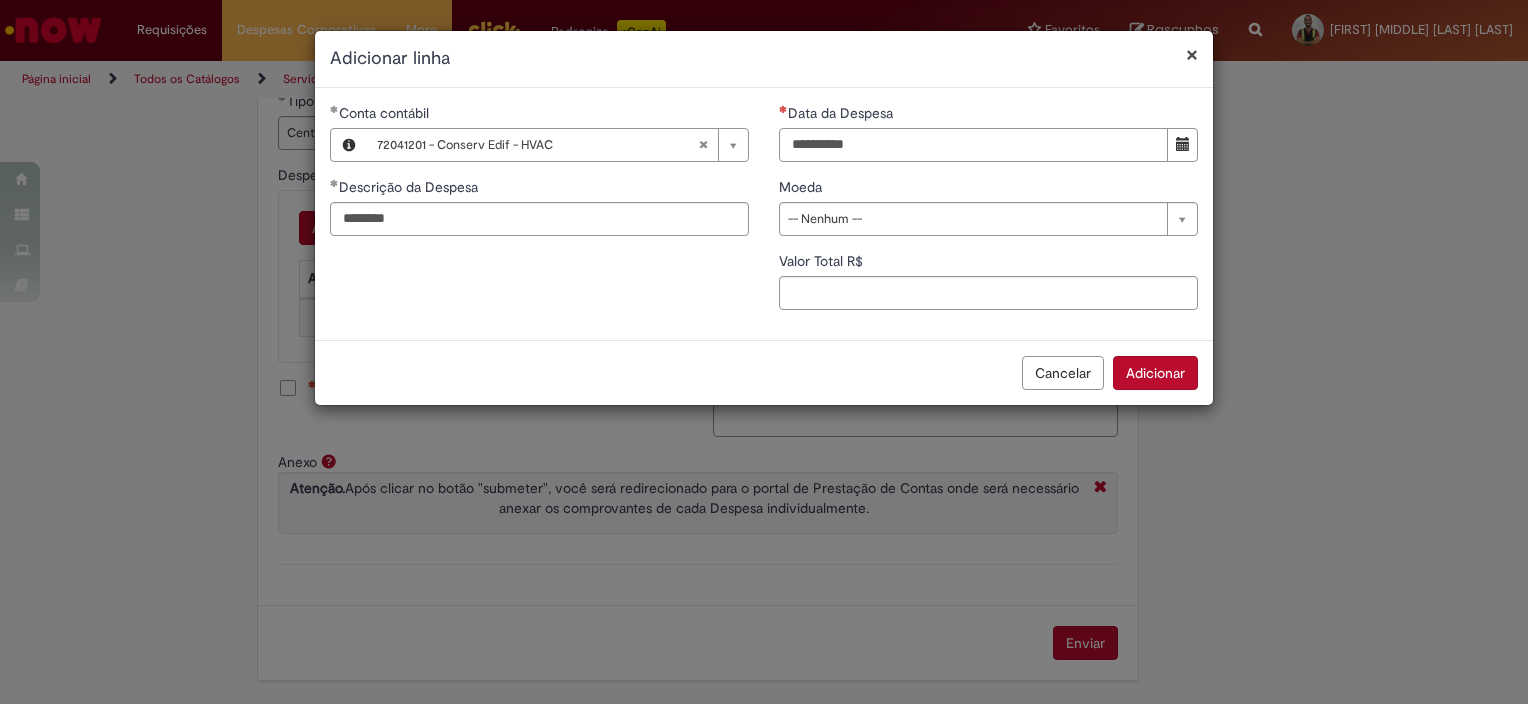 type on "**********" 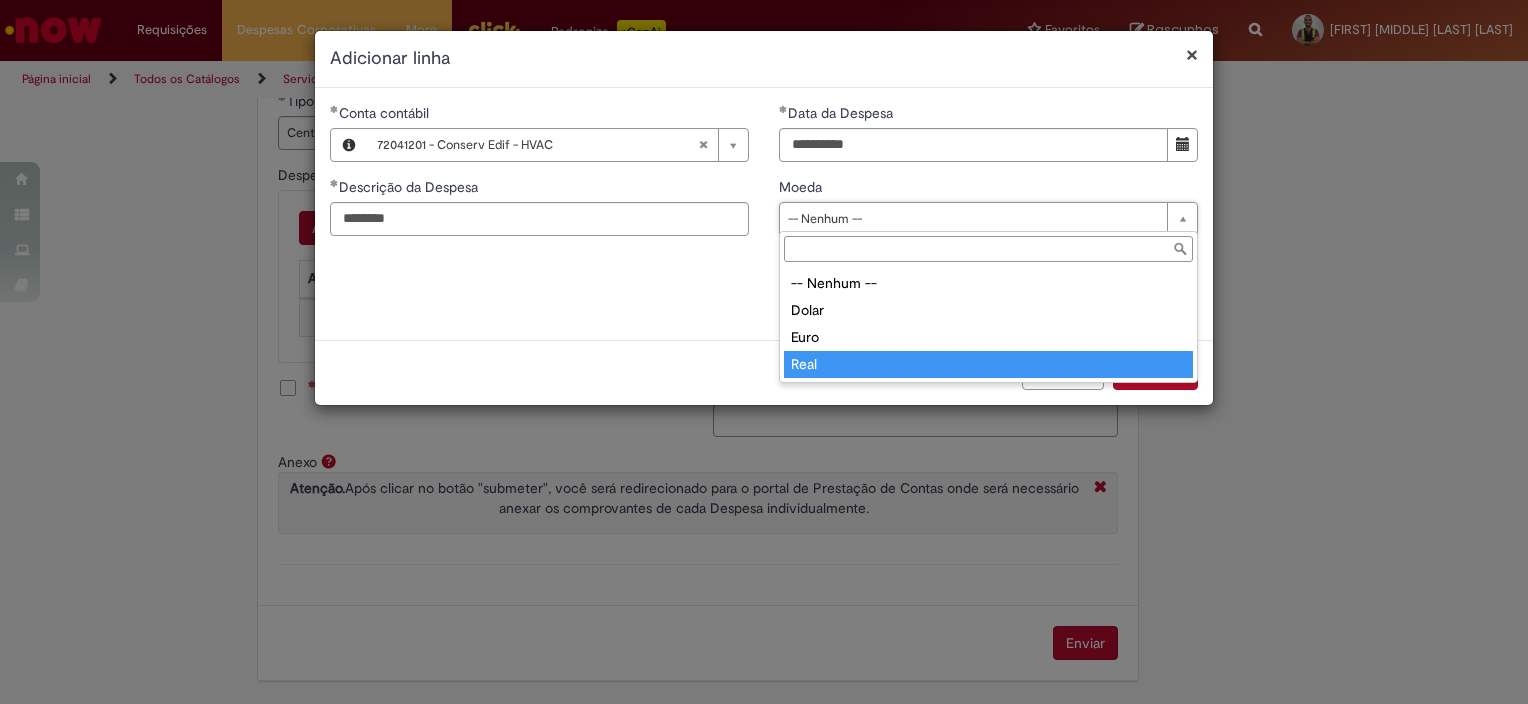 type on "****" 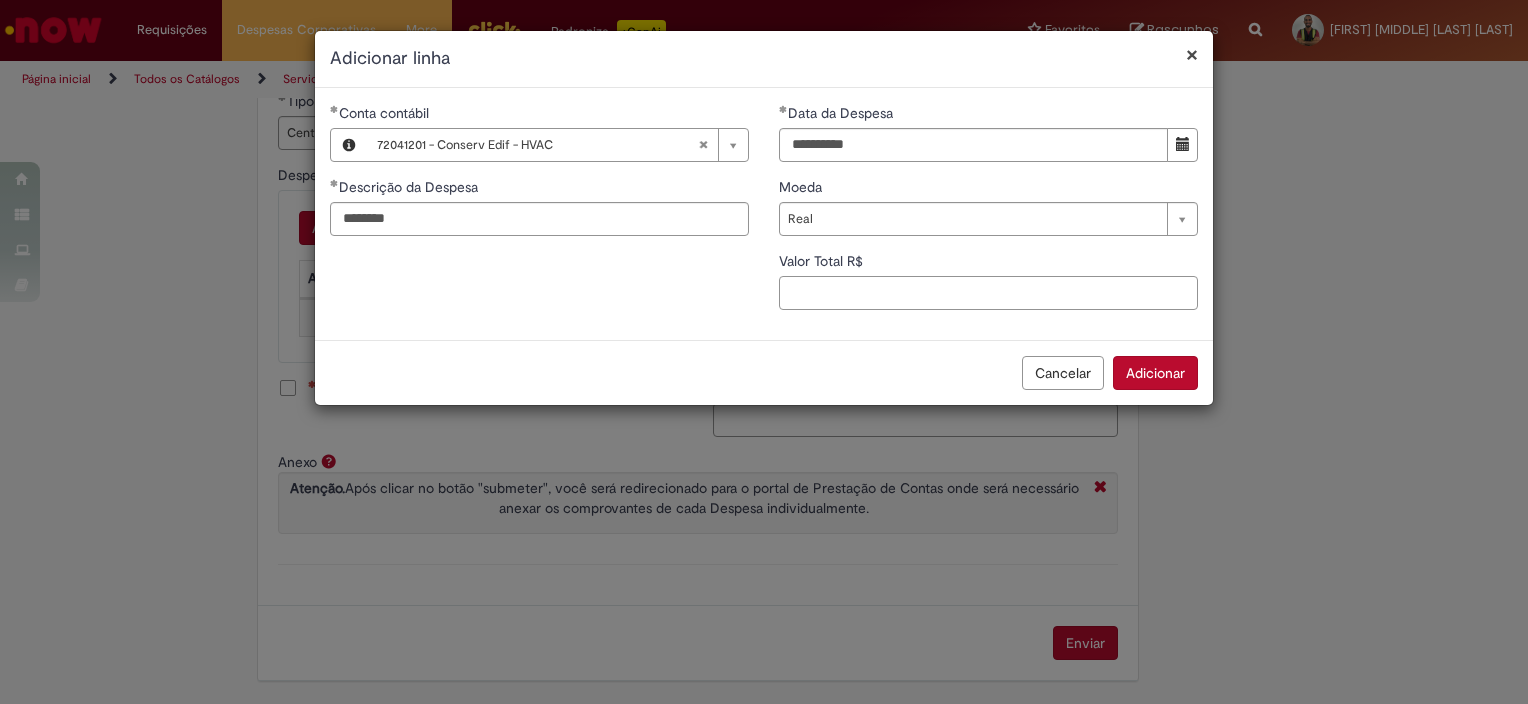 click on "Valor Total R$" at bounding box center (988, 293) 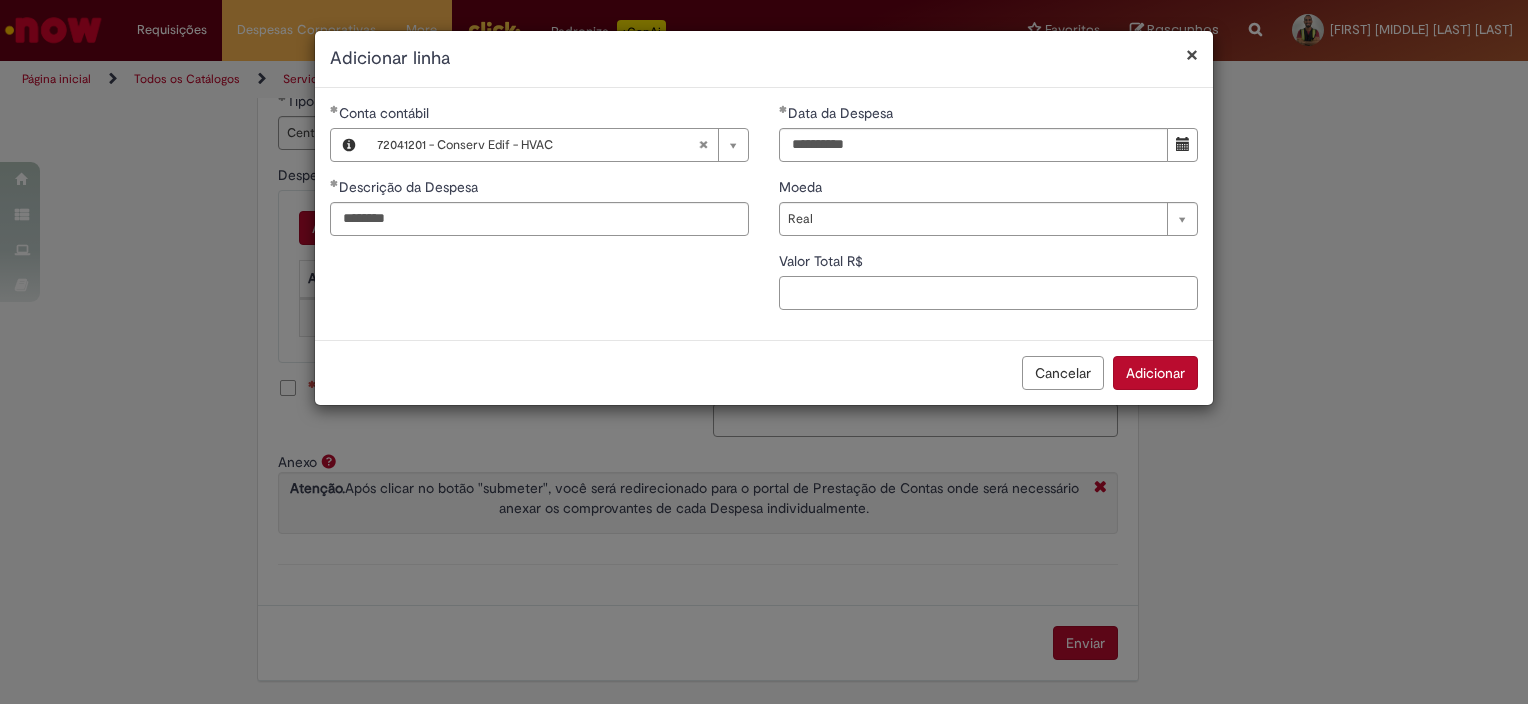 click on "Valor Total R$" at bounding box center (988, 293) 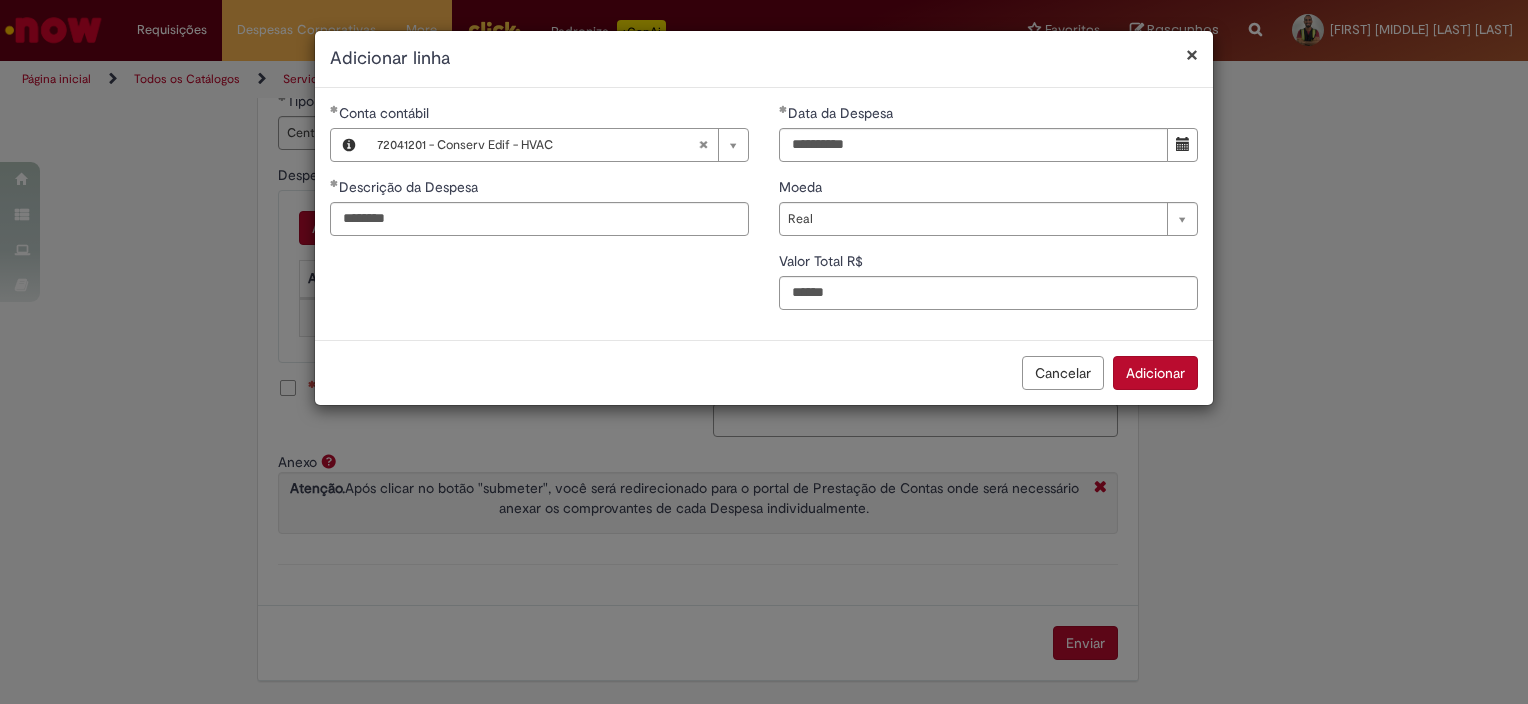 type on "***" 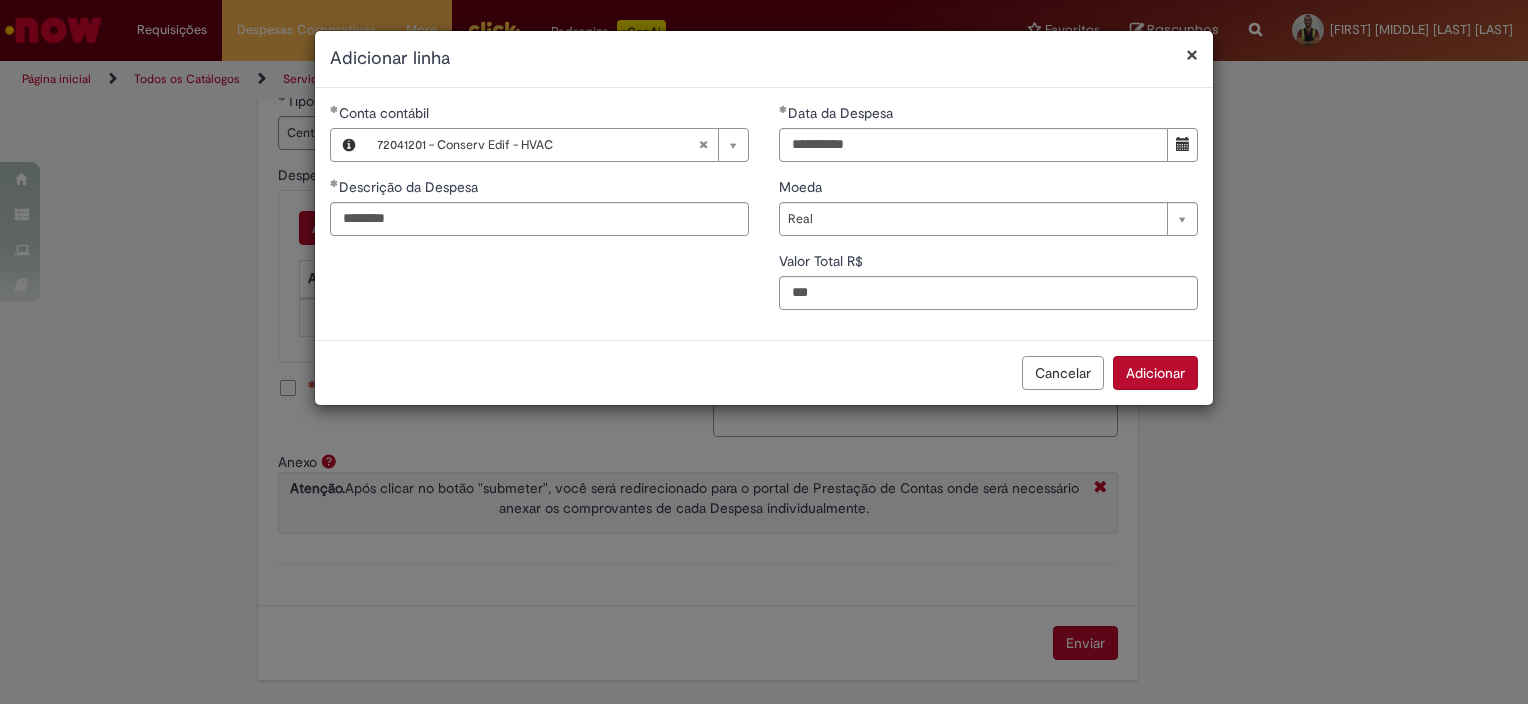 click on "Adicionar" at bounding box center (1155, 373) 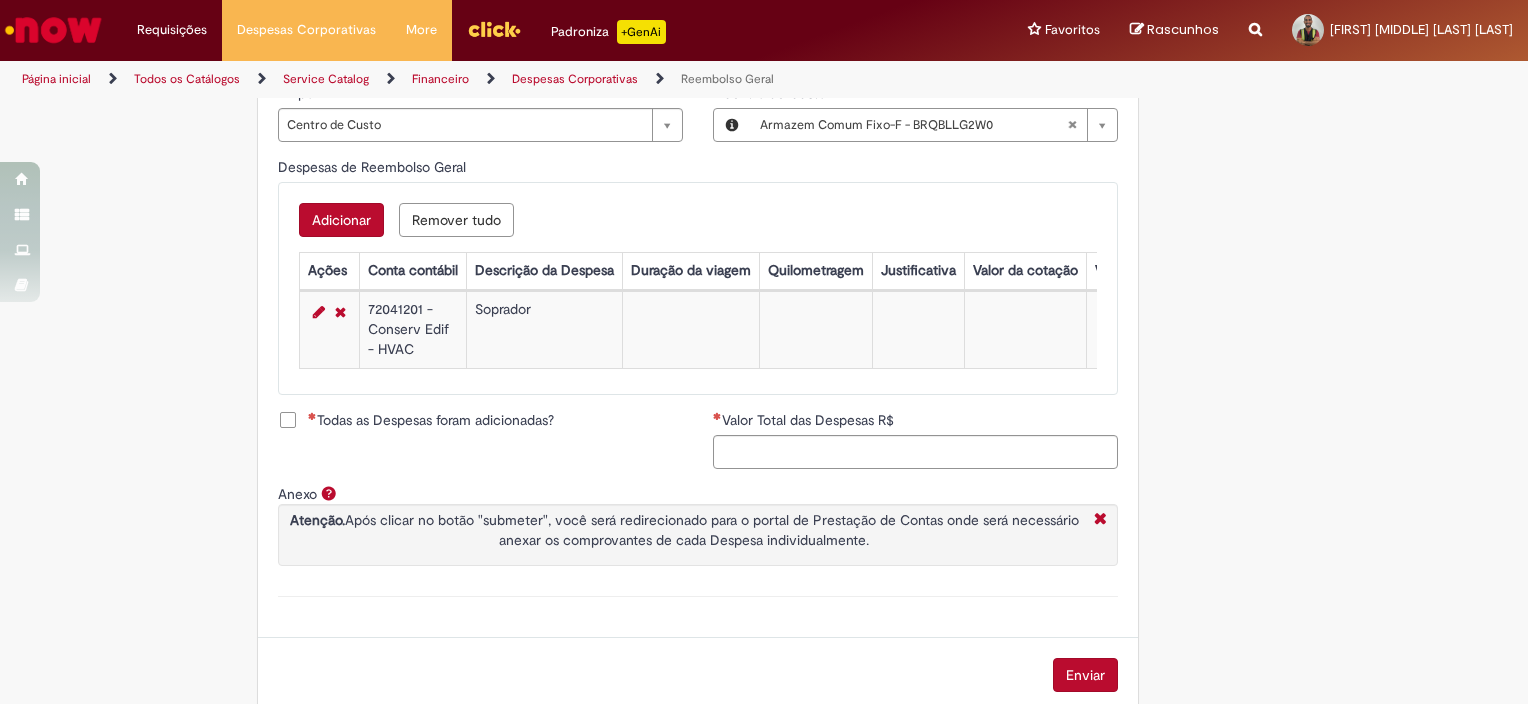 scroll, scrollTop: 785, scrollLeft: 0, axis: vertical 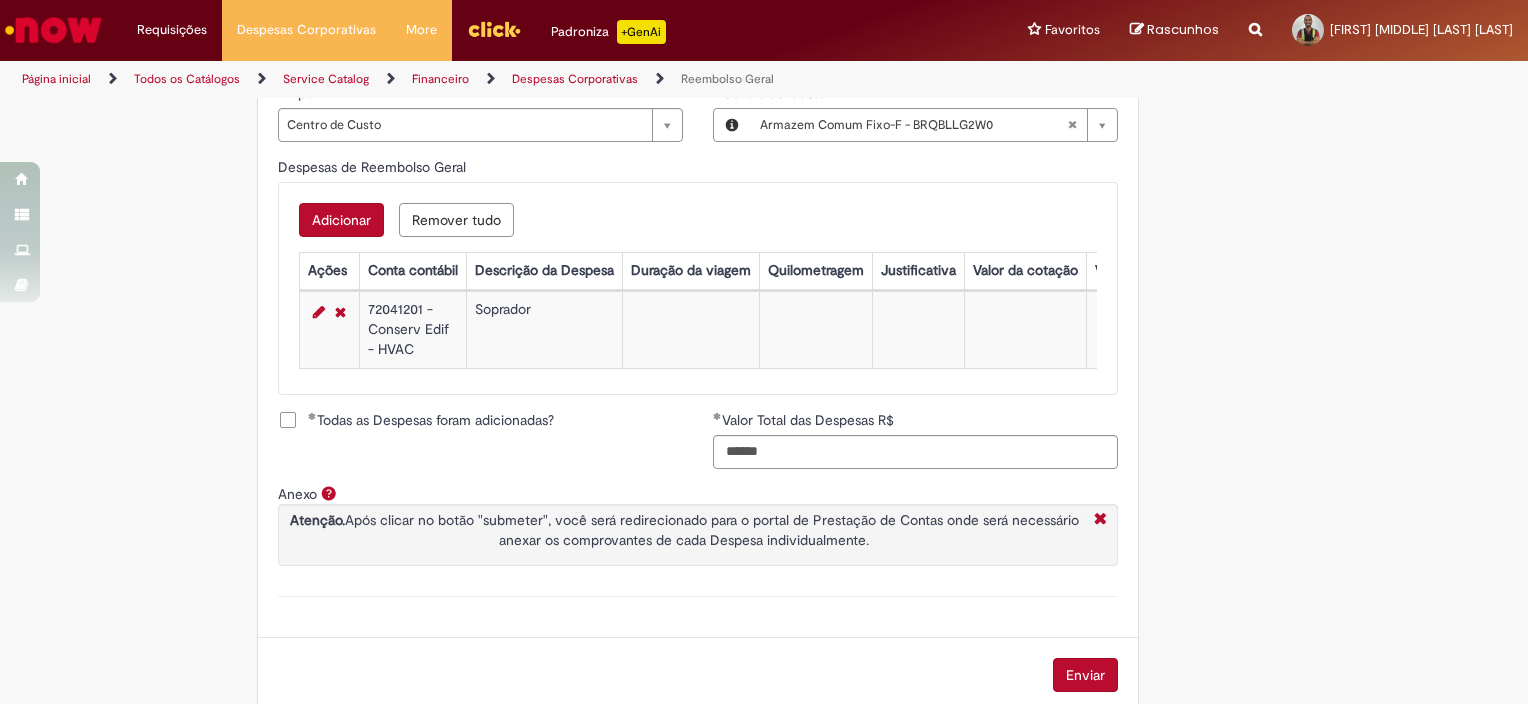 click on "Enviar" at bounding box center (1085, 675) 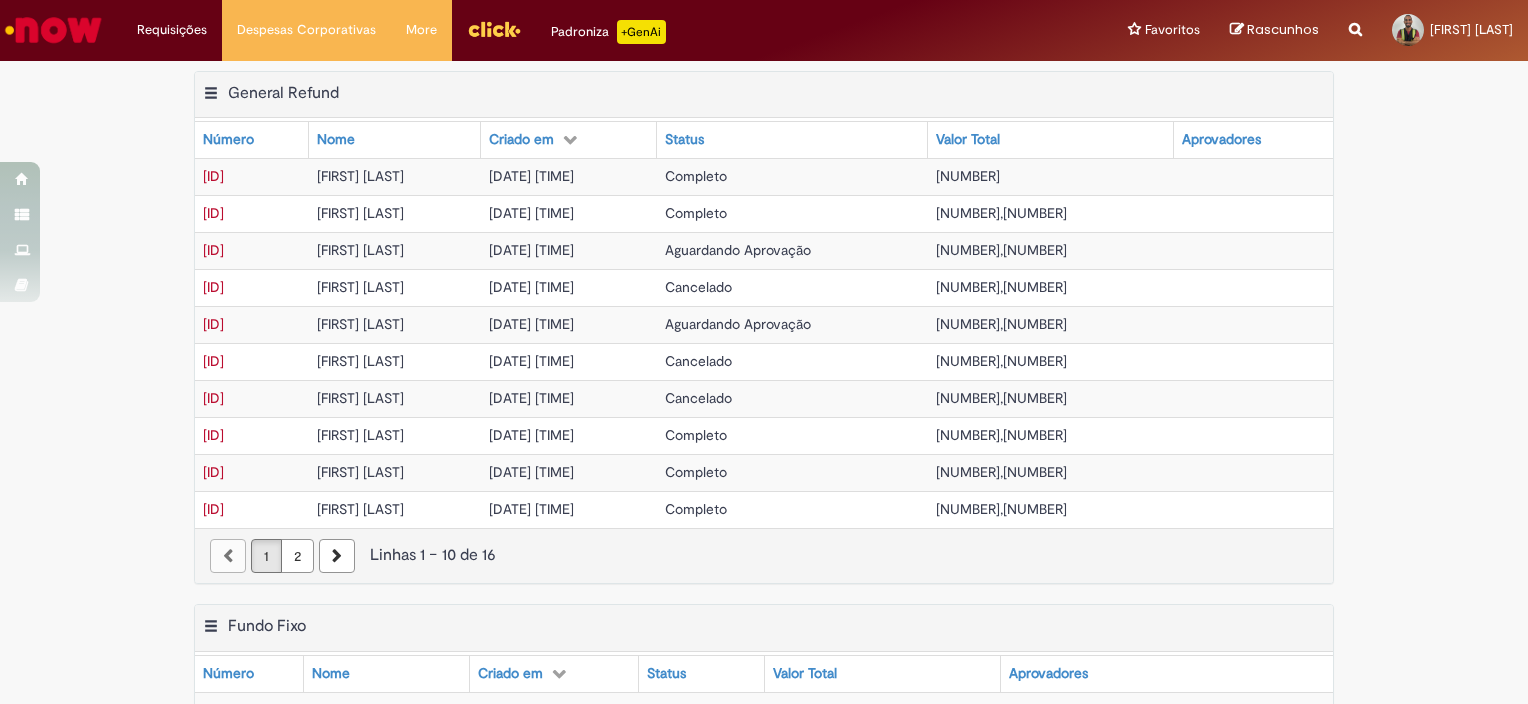 scroll, scrollTop: 0, scrollLeft: 0, axis: both 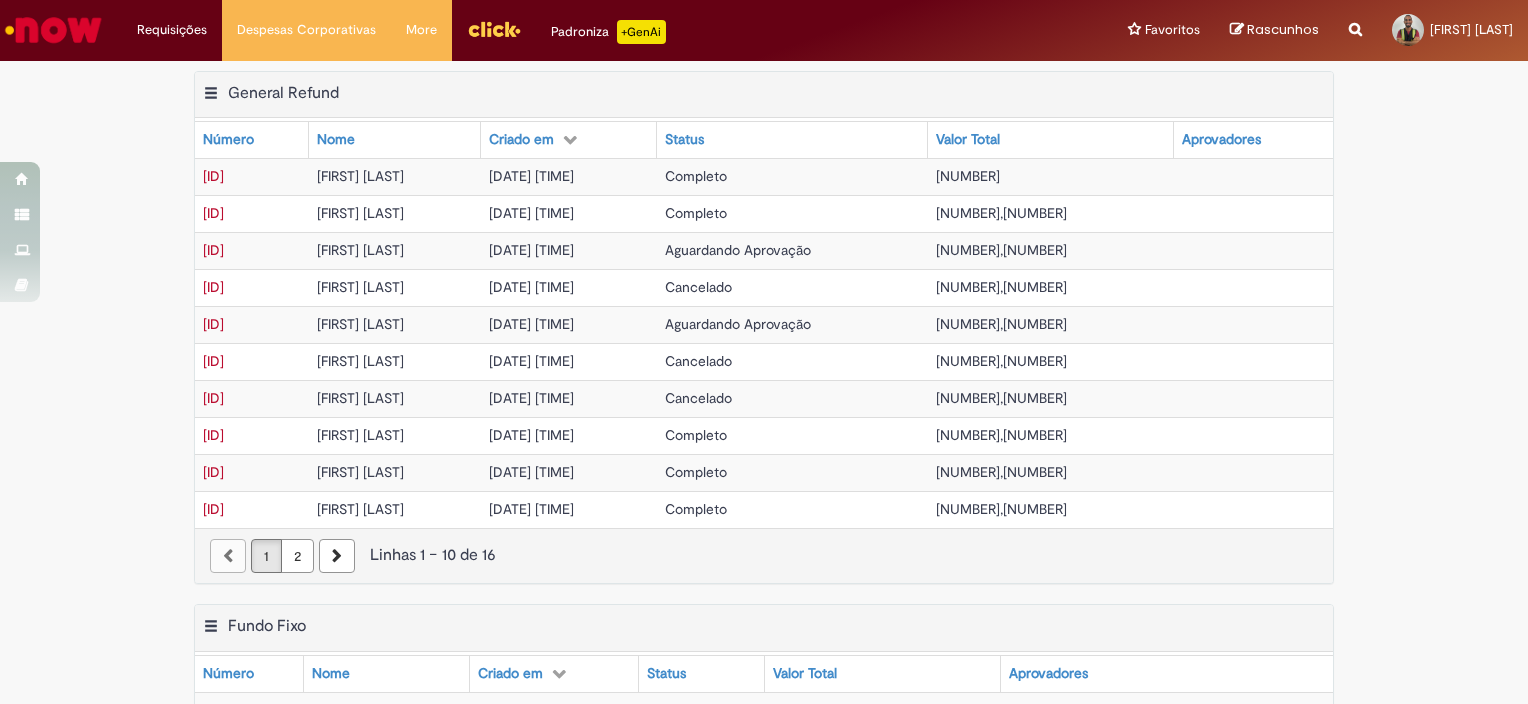 click on "[DATE] [TIME]" at bounding box center (569, 176) 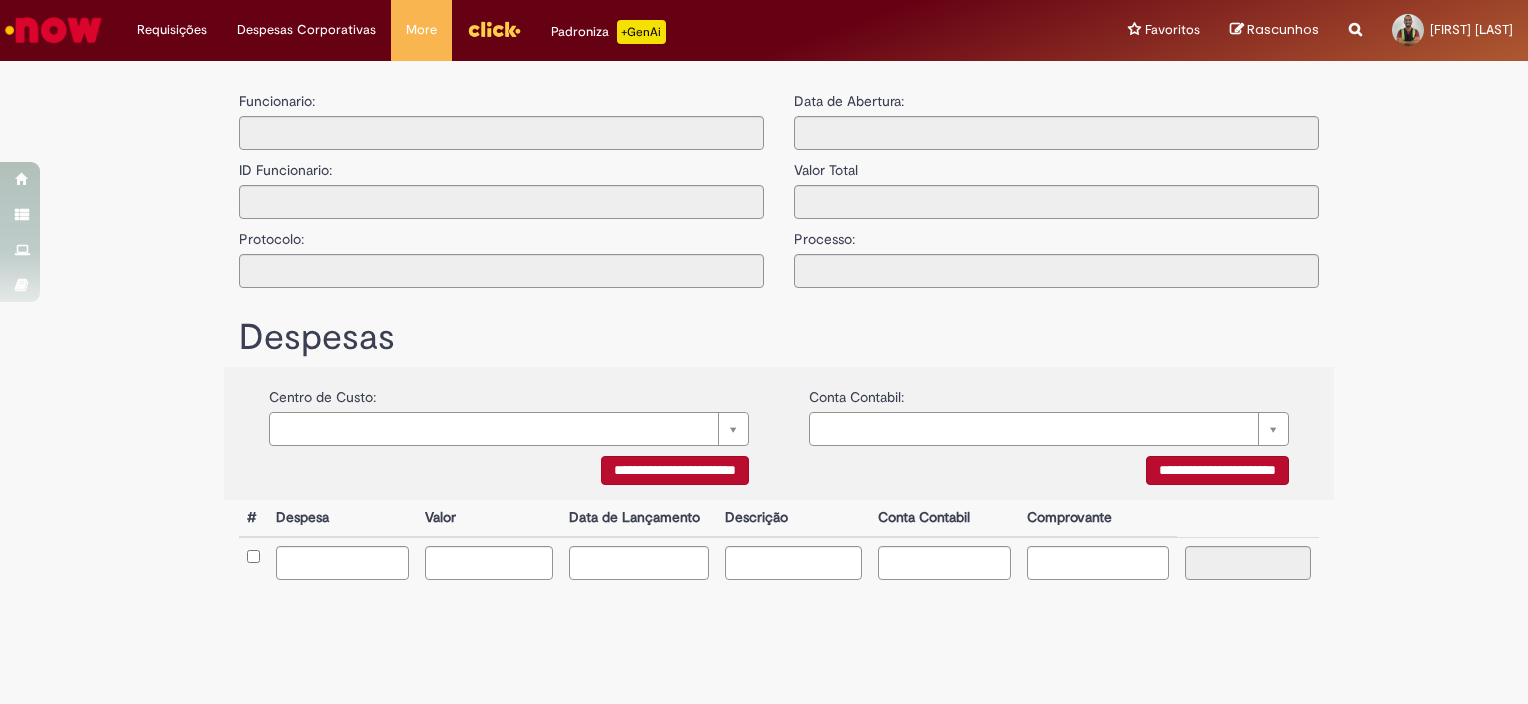 type on "**********" 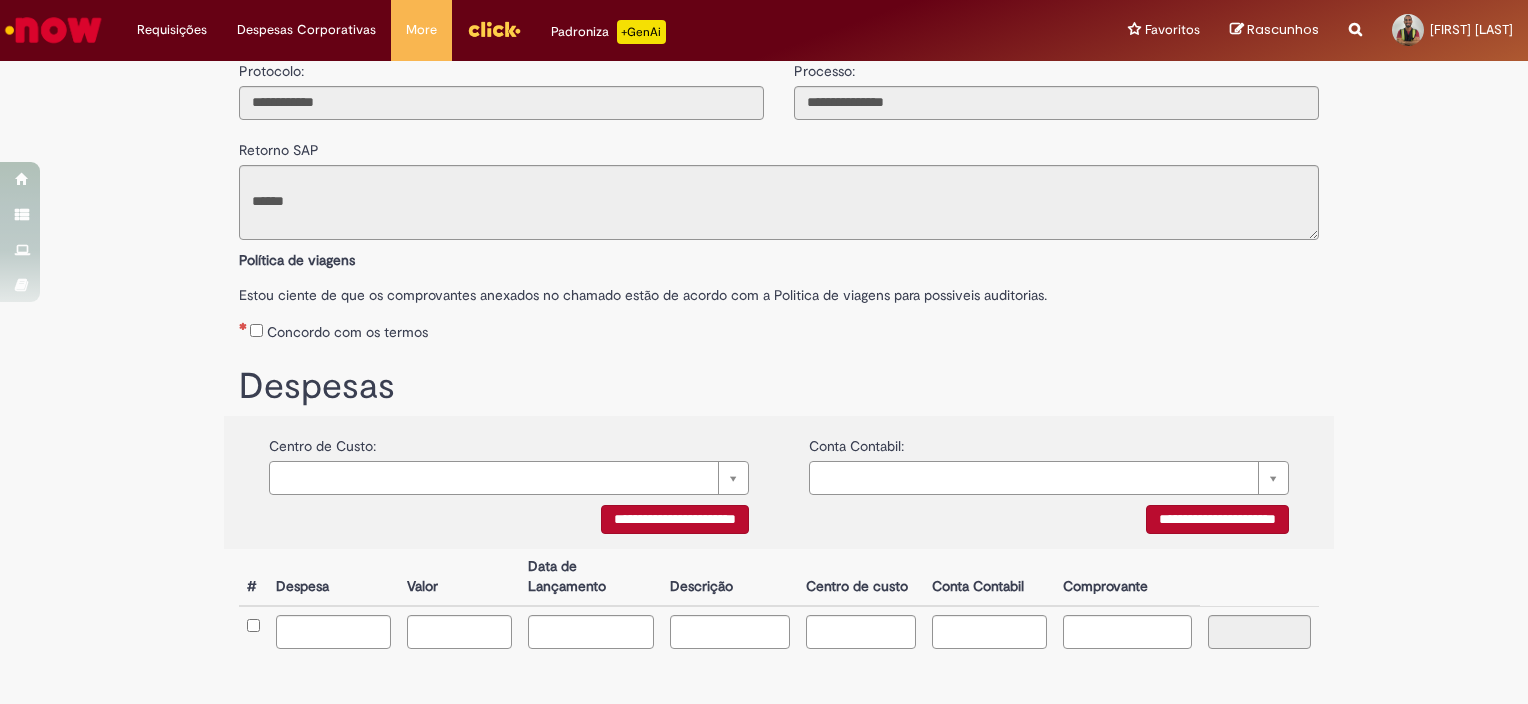 scroll, scrollTop: 244, scrollLeft: 0, axis: vertical 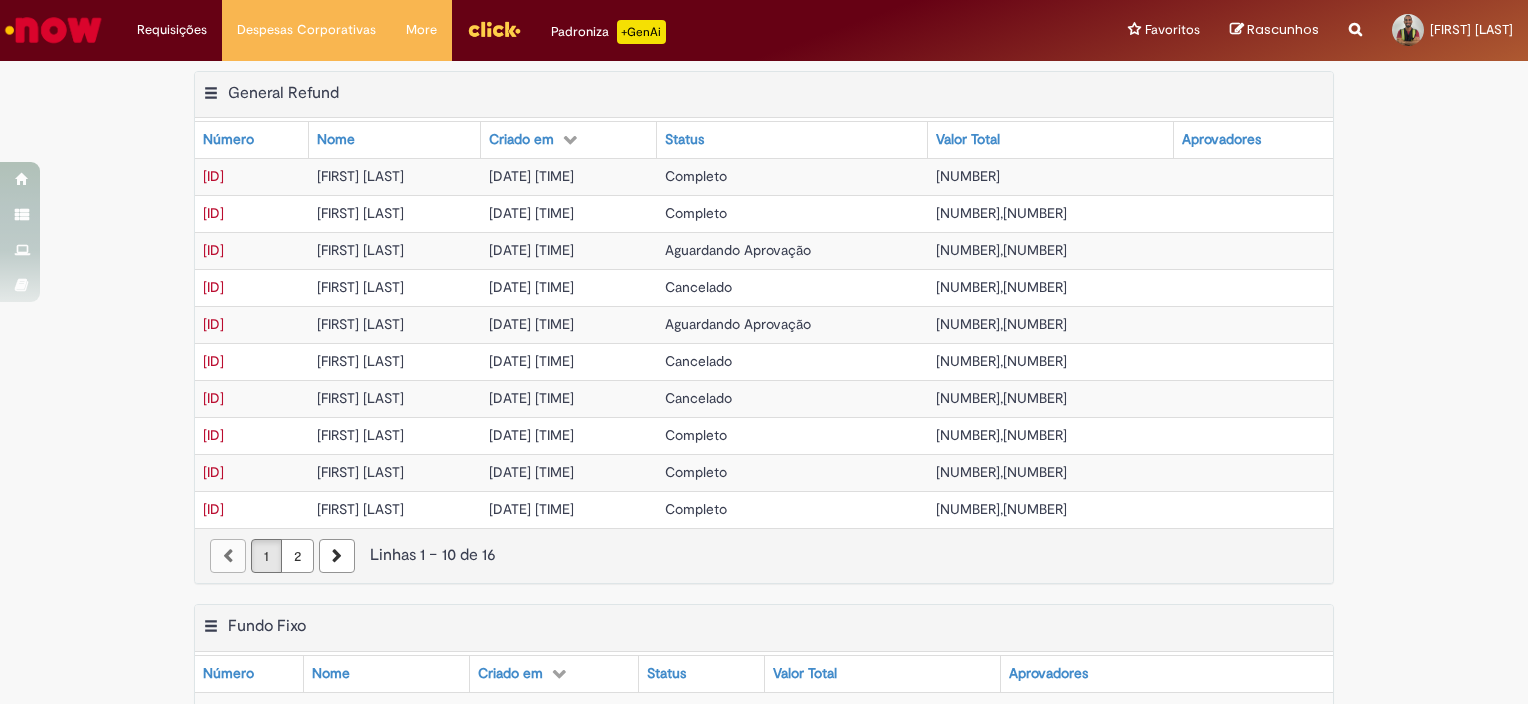 click on "[DATE] [TIME]" at bounding box center (531, 435) 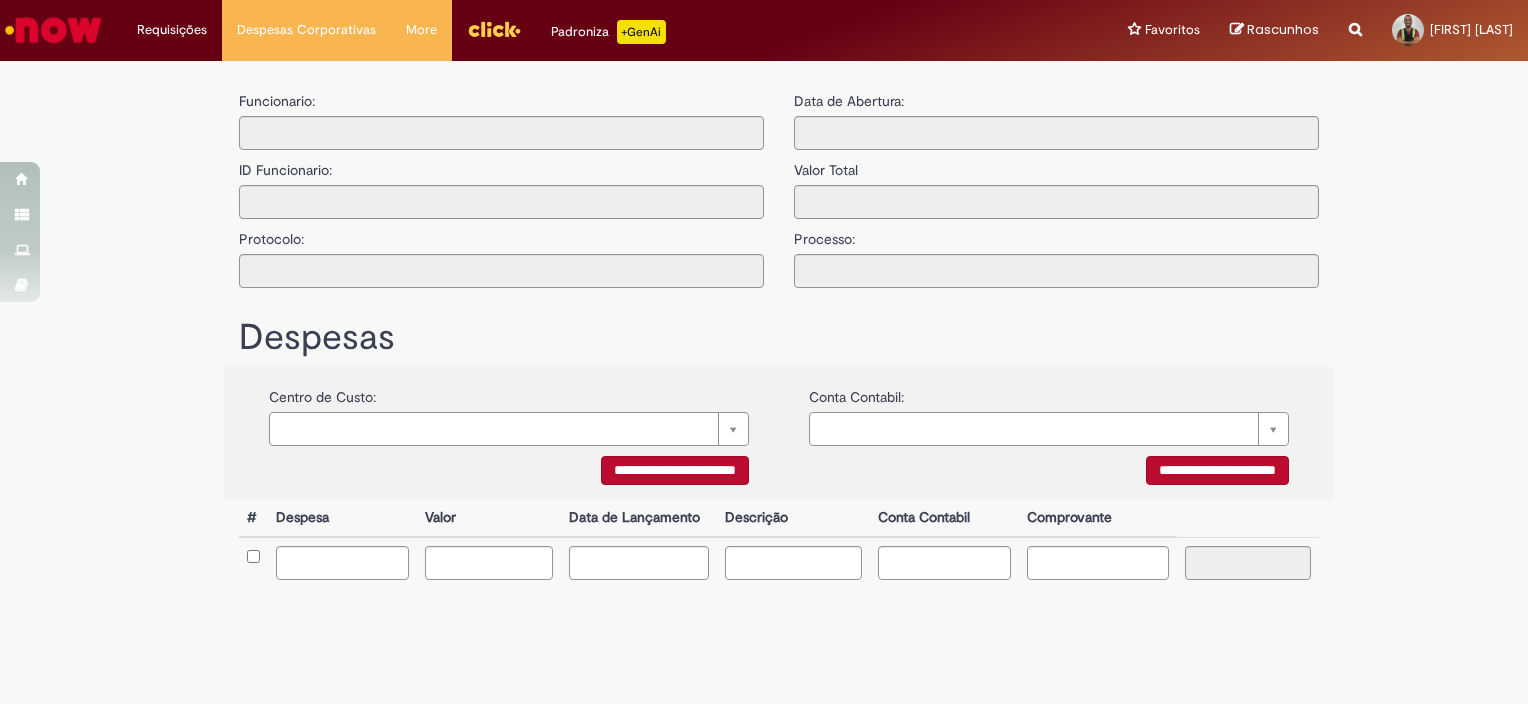 type on "**********" 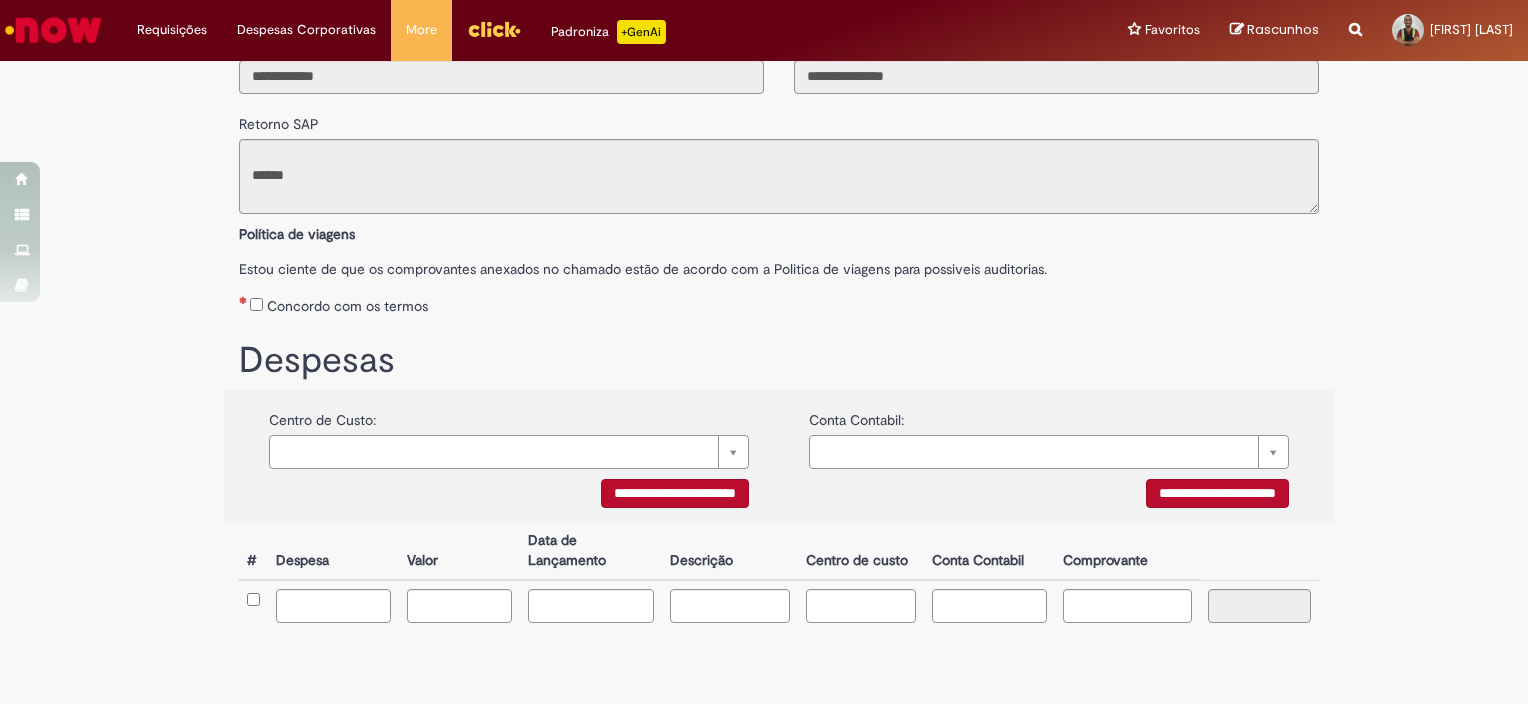 scroll, scrollTop: 183, scrollLeft: 0, axis: vertical 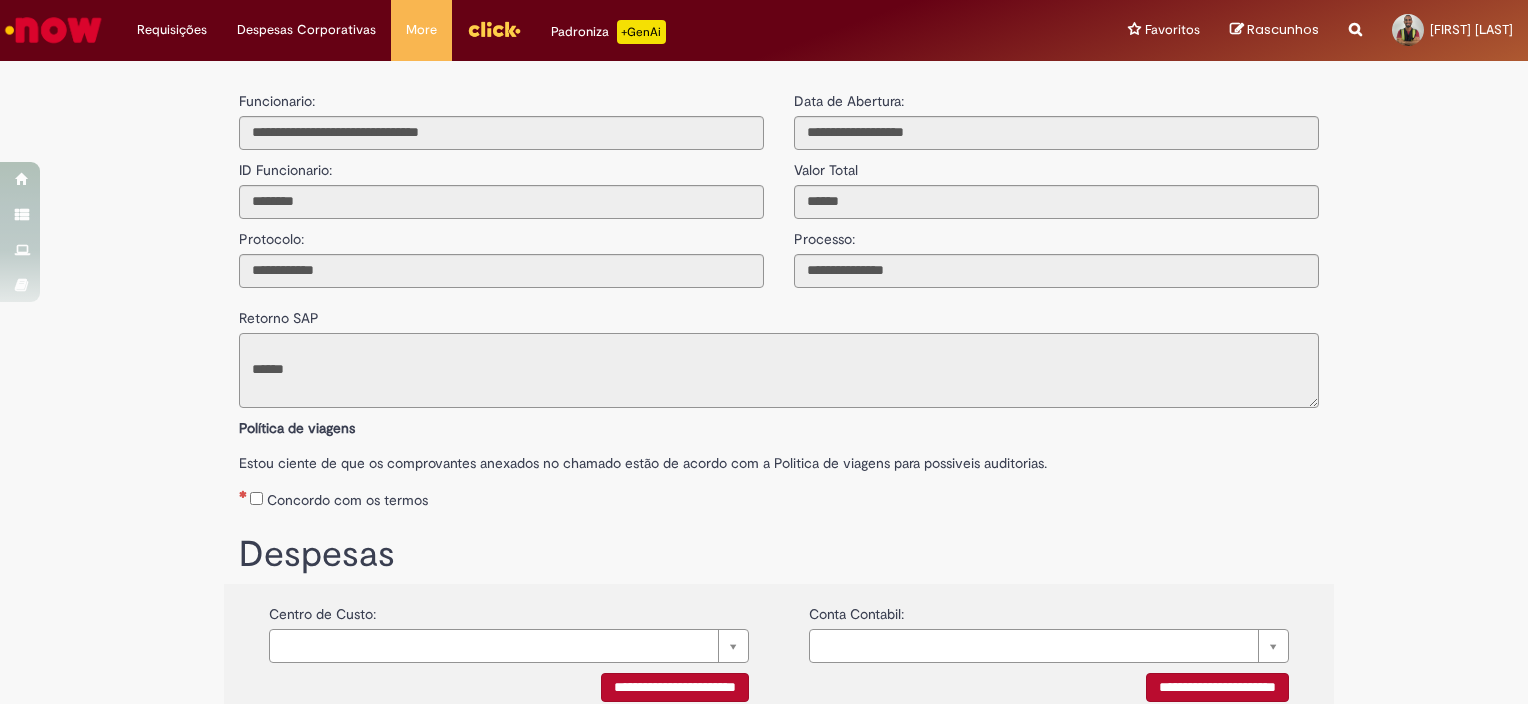 type on "**********" 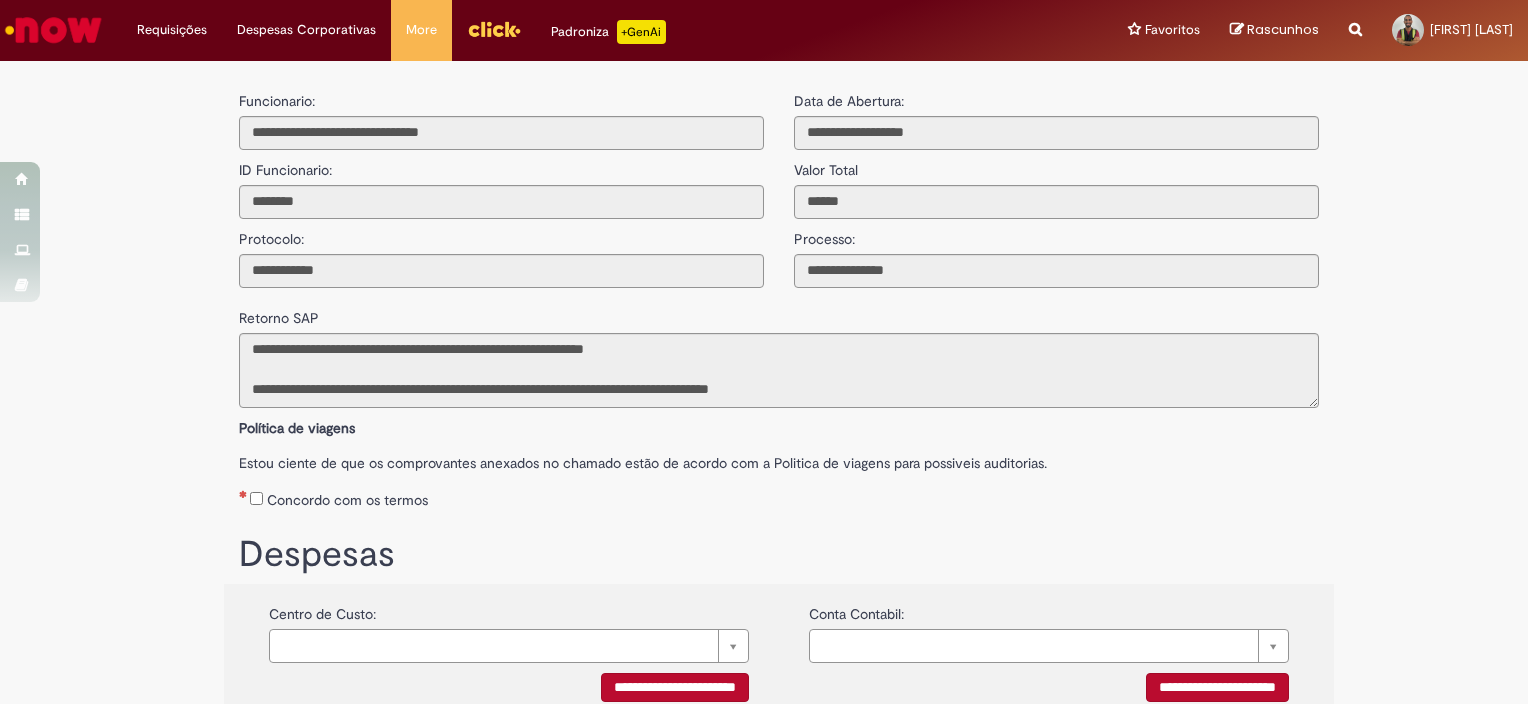 scroll, scrollTop: 244, scrollLeft: 0, axis: vertical 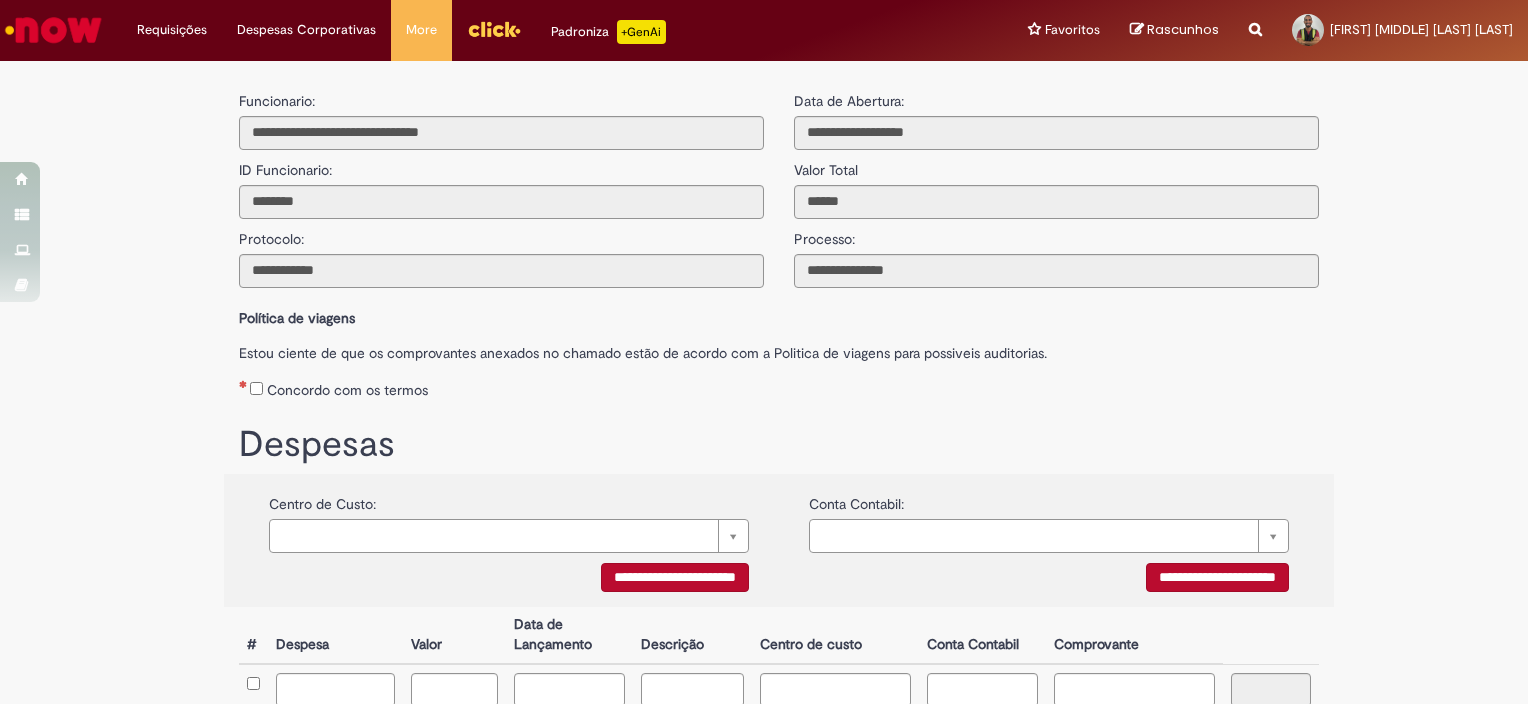 click on "**********" at bounding box center (764, 521) 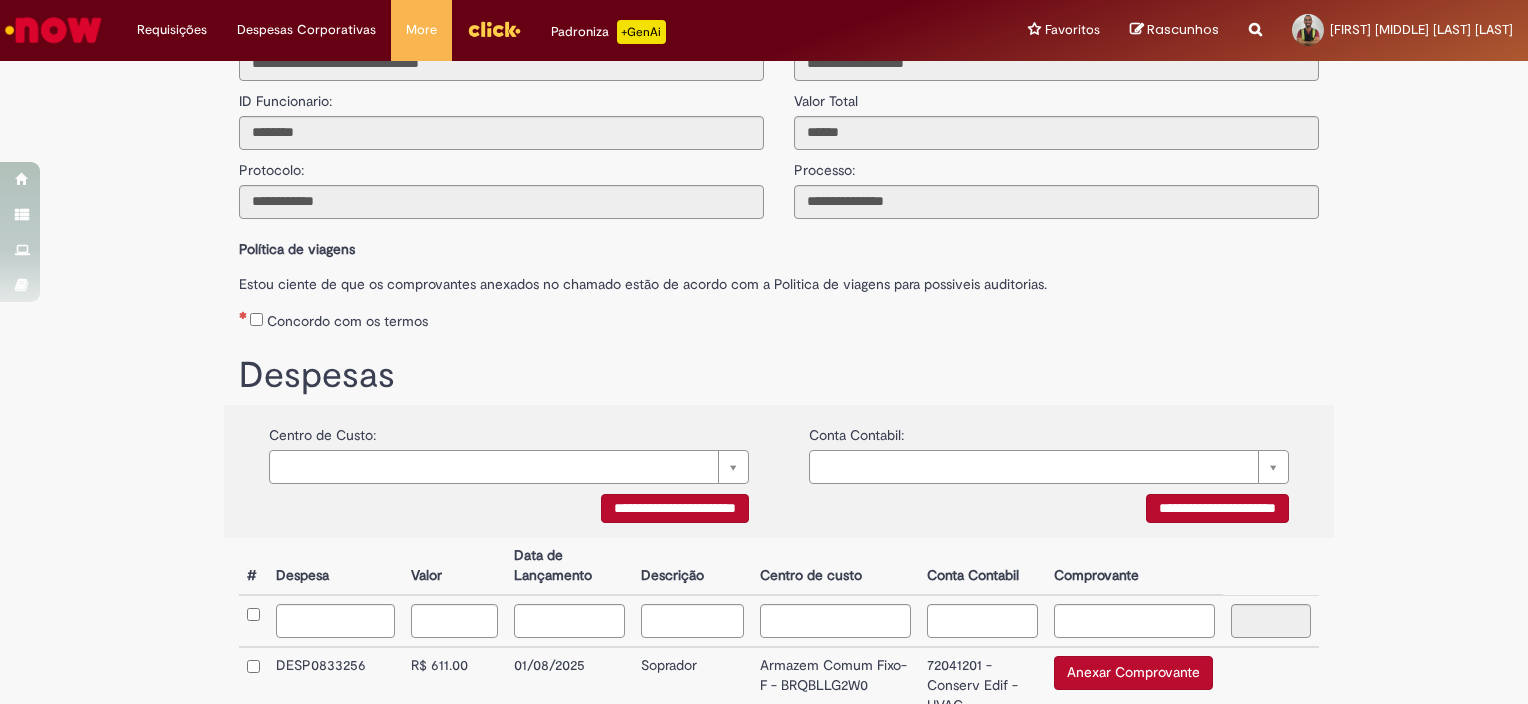 scroll, scrollTop: 0, scrollLeft: 0, axis: both 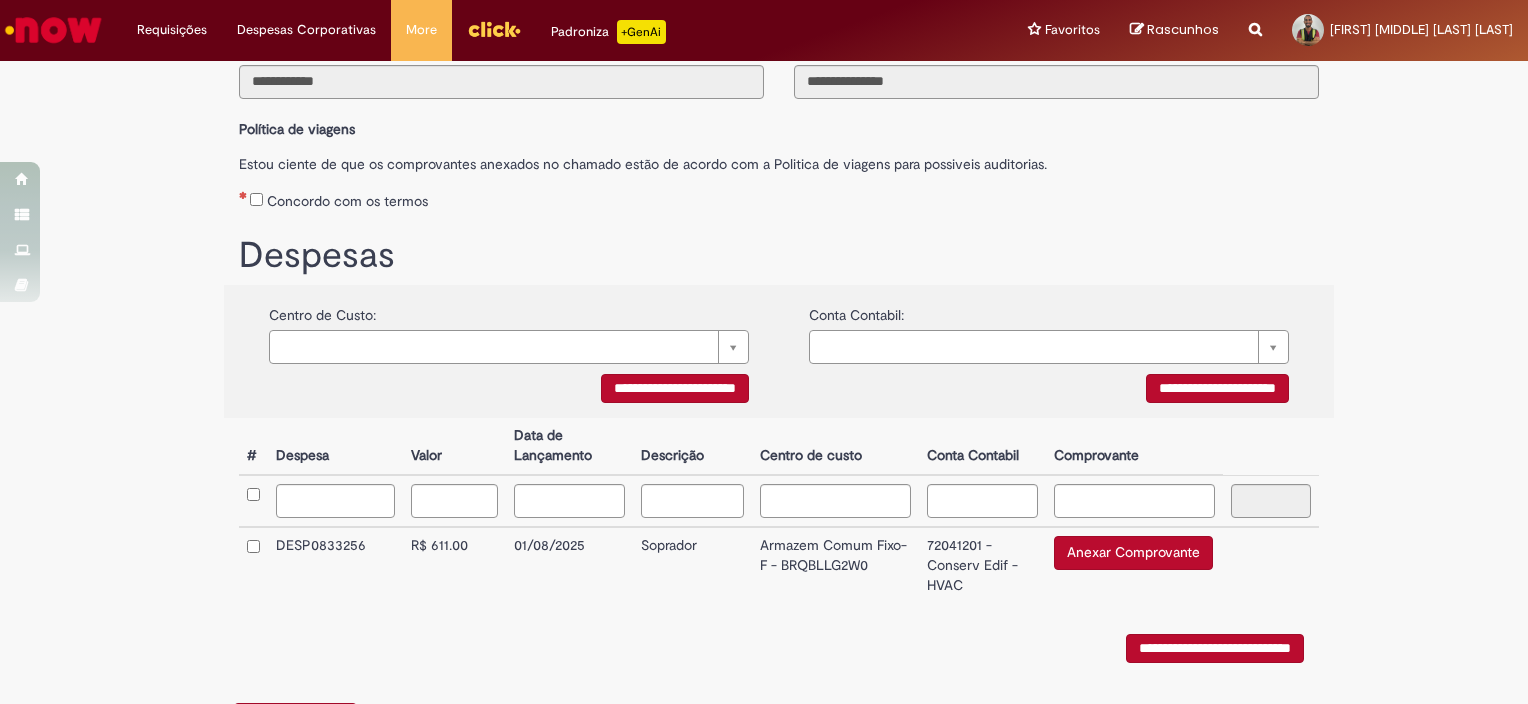 click on "Concordo com os termos" at bounding box center [779, 197] 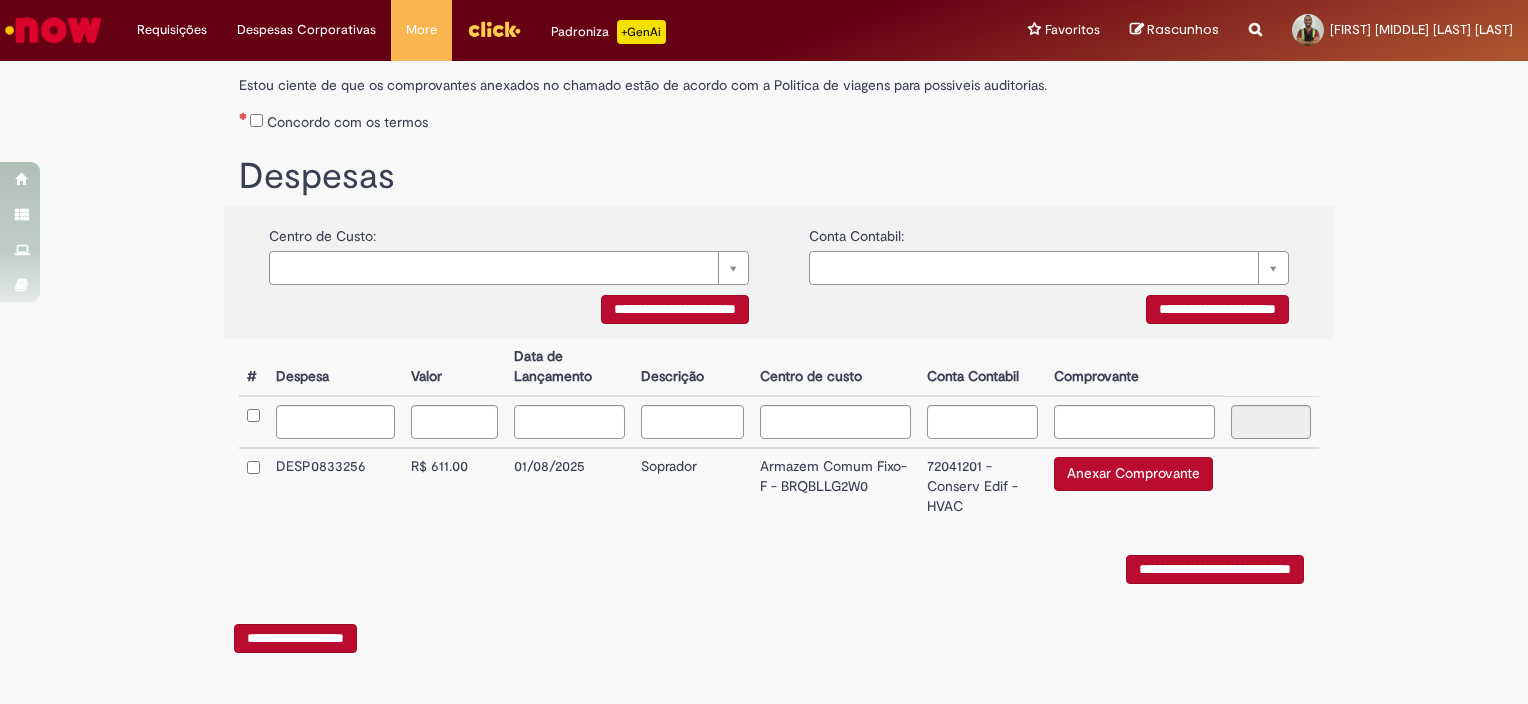 scroll, scrollTop: 276, scrollLeft: 0, axis: vertical 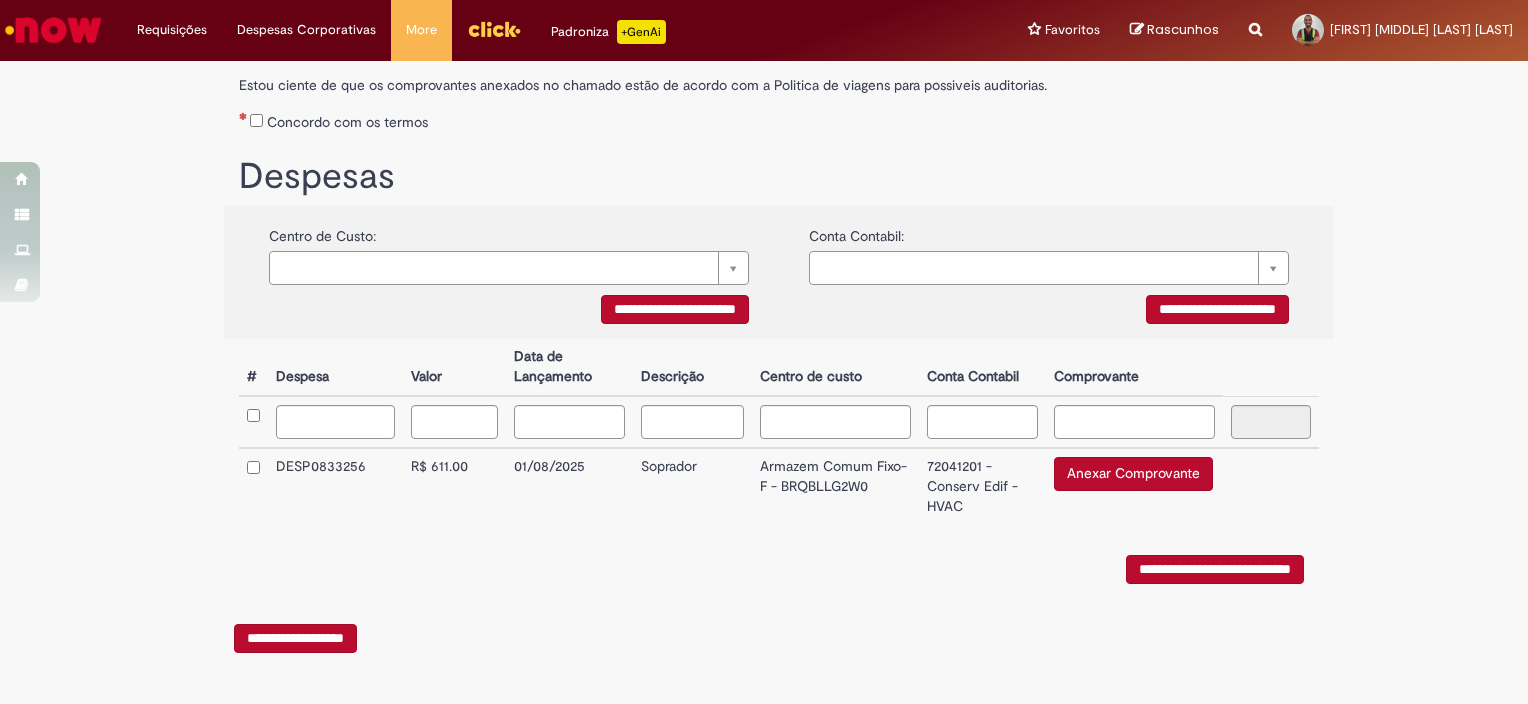click on "Anexar Comprovante" at bounding box center (1133, 474) 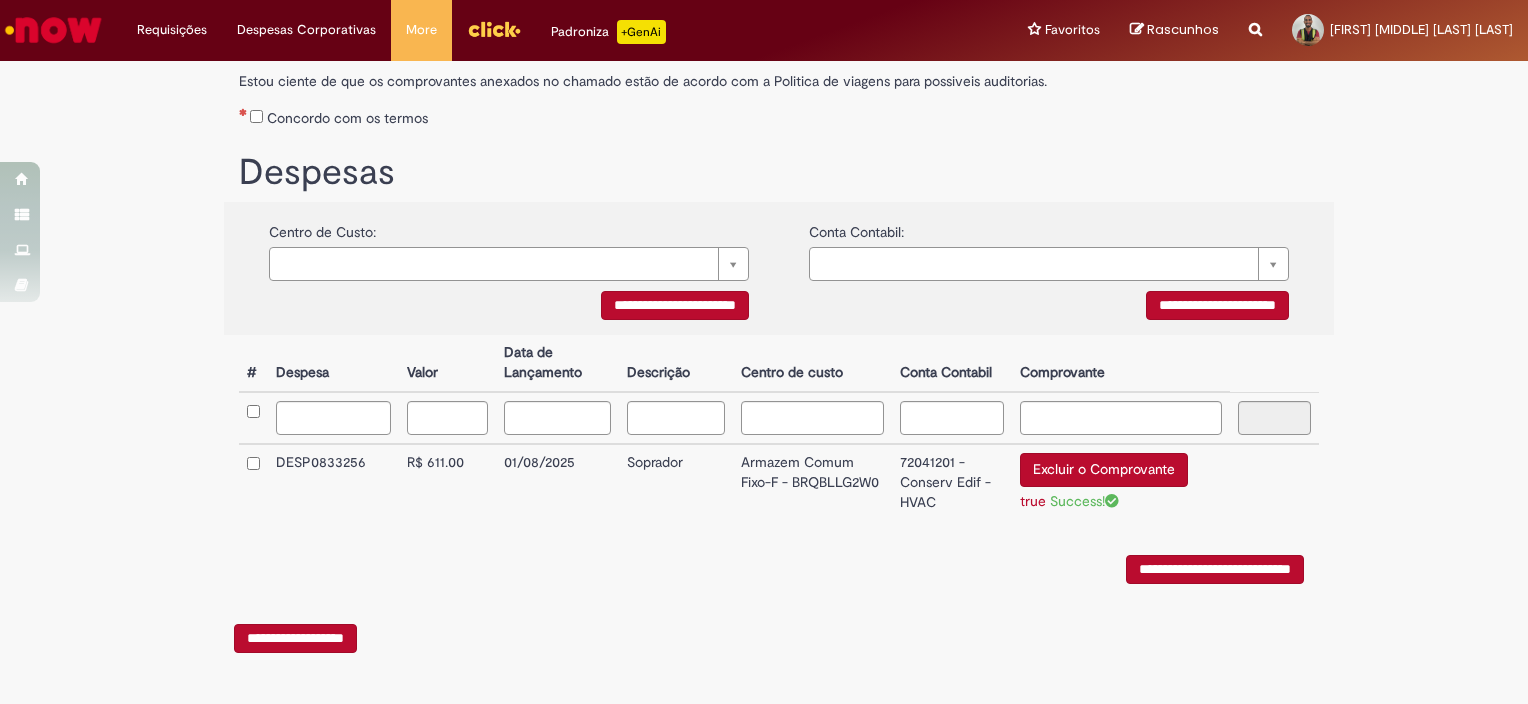 click on "**********" at bounding box center (1215, 569) 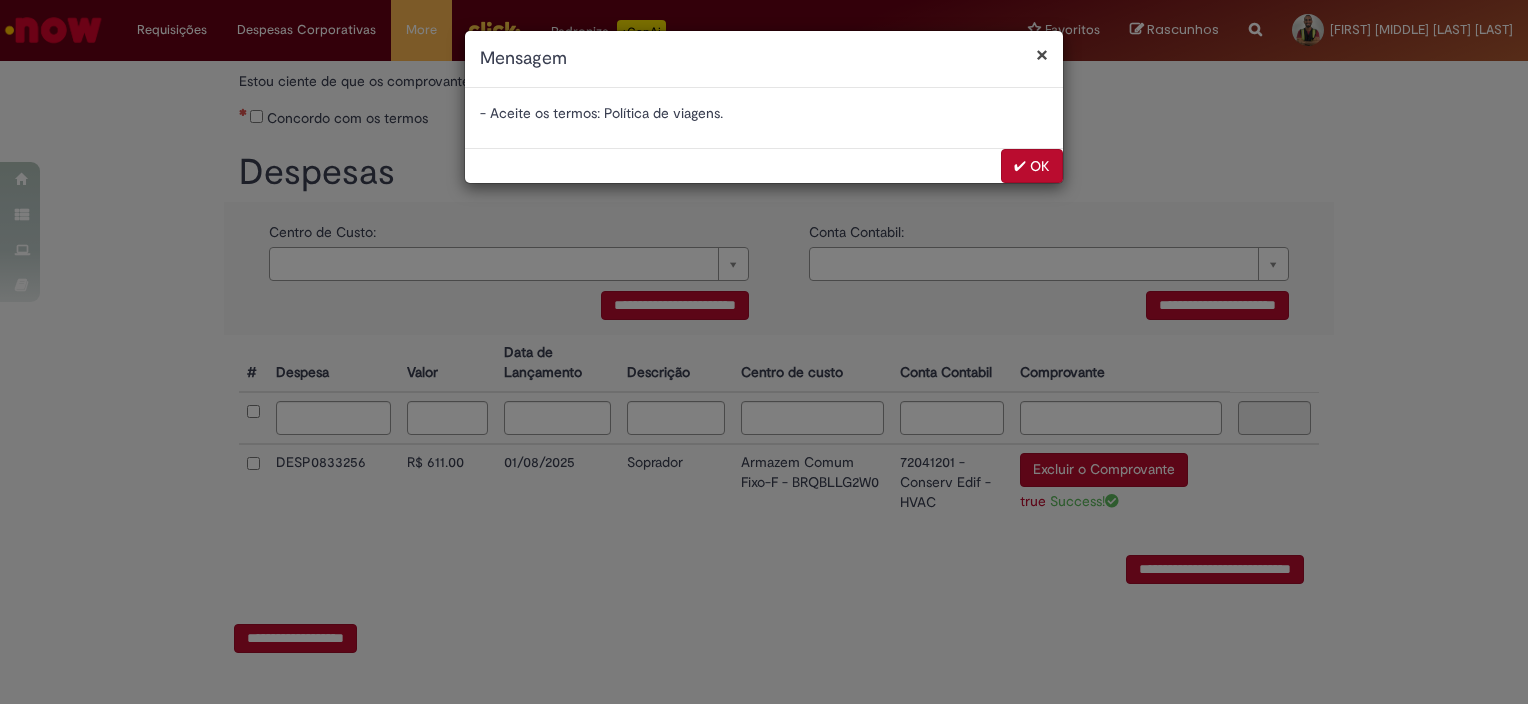 click on "✔ OK" at bounding box center (1032, 166) 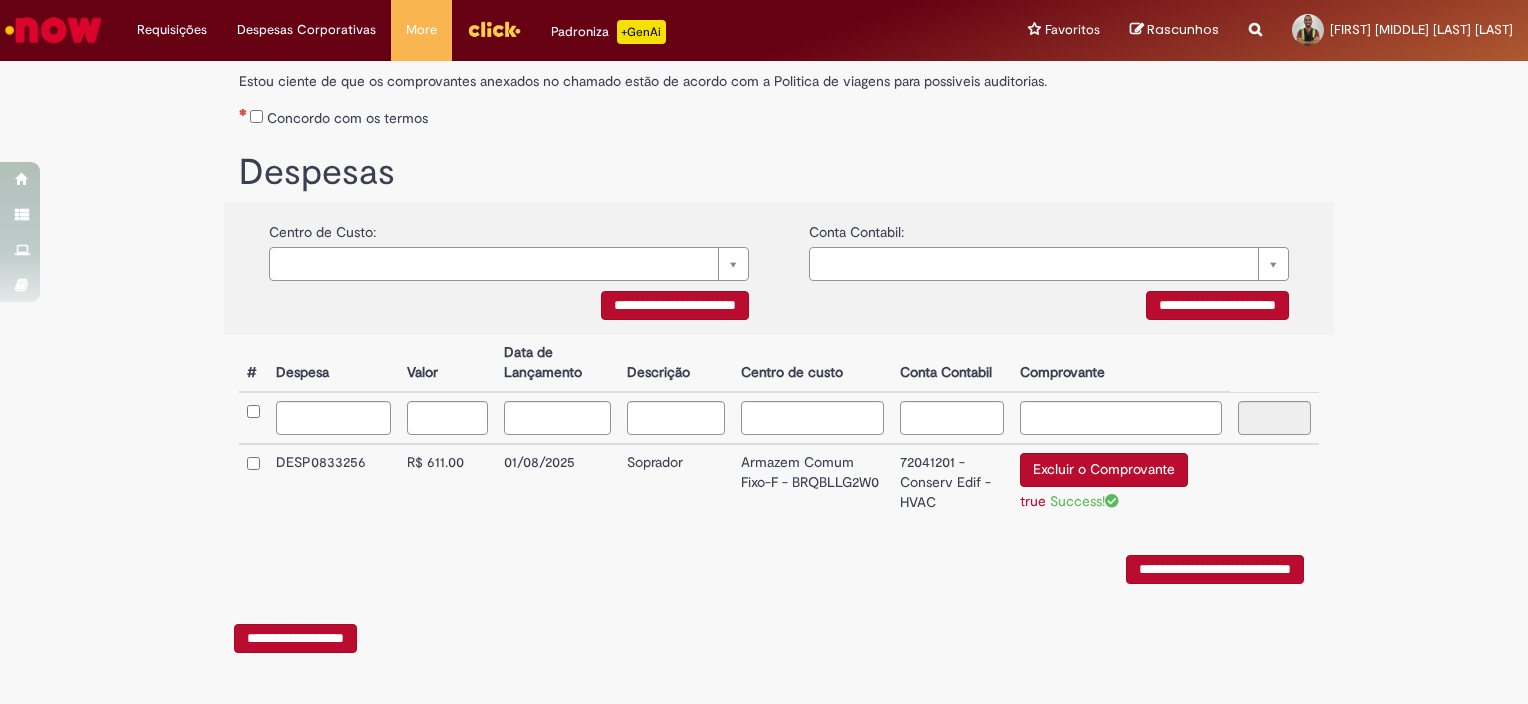 click on "**********" at bounding box center [1215, 569] 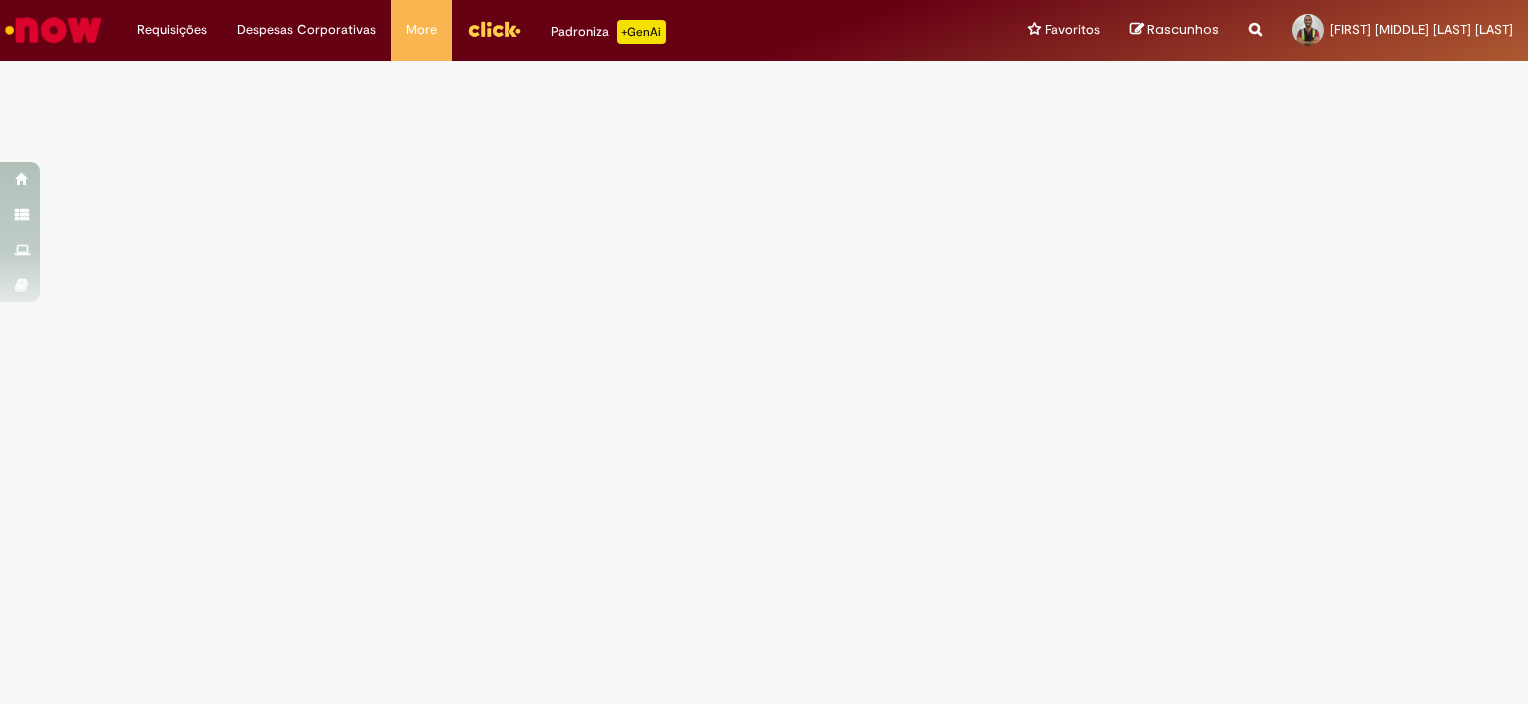 scroll, scrollTop: 0, scrollLeft: 0, axis: both 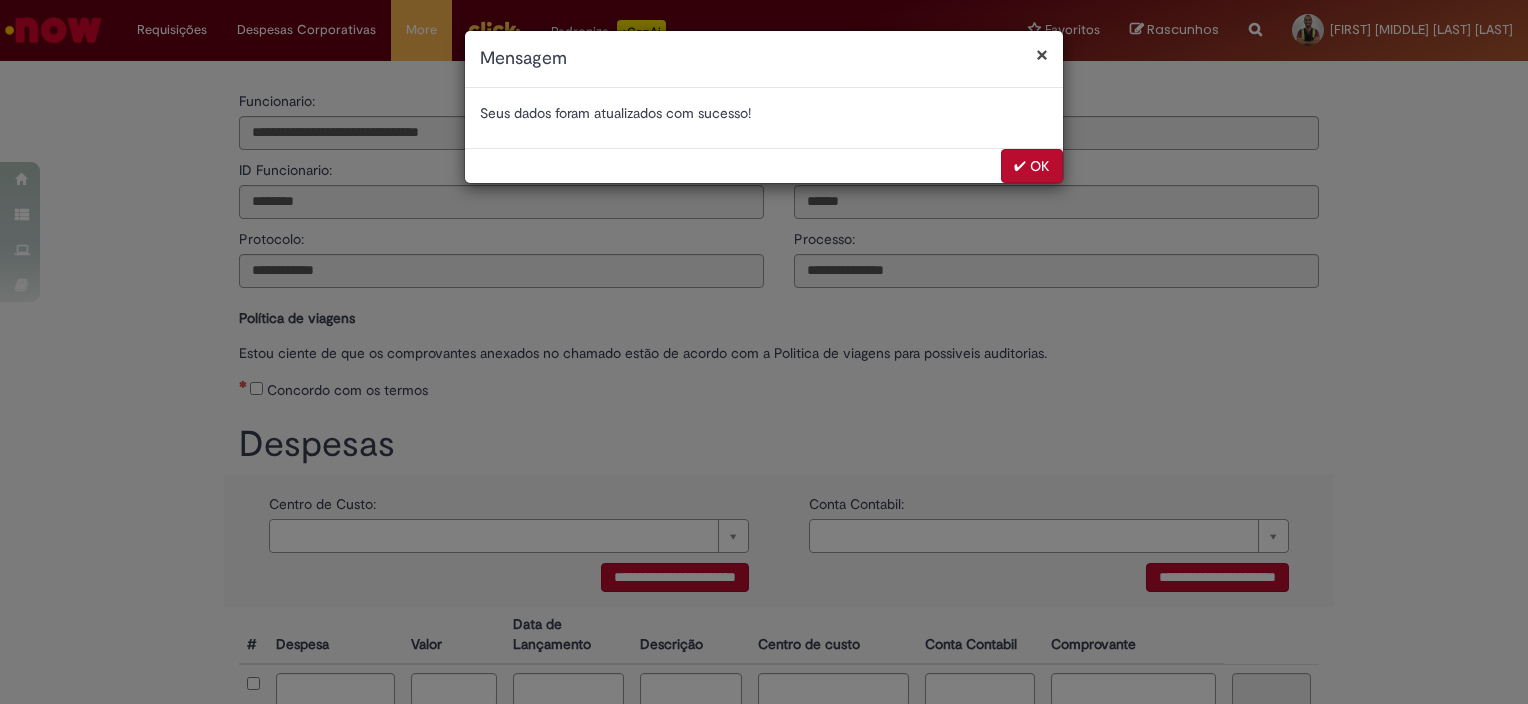 click on "✔ OK" at bounding box center (1032, 166) 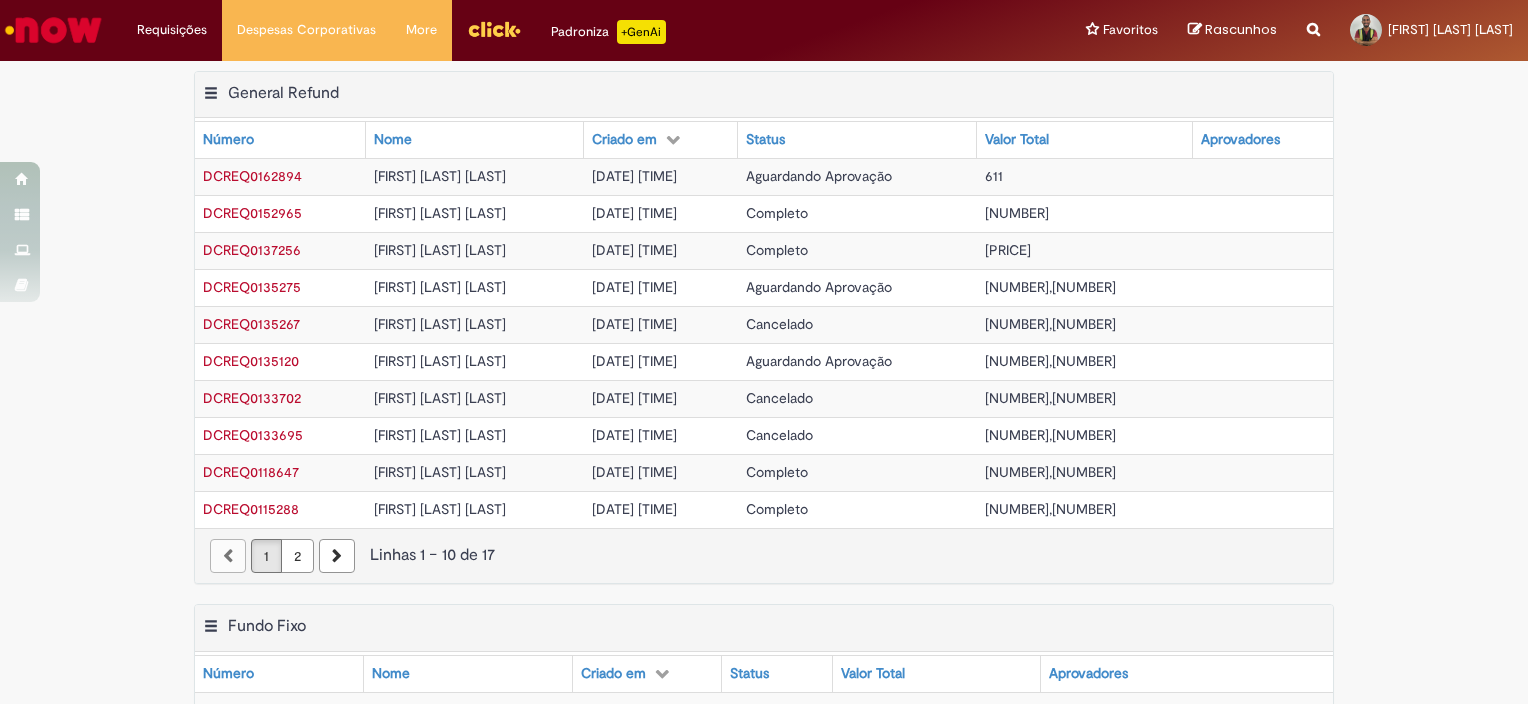 scroll, scrollTop: 0, scrollLeft: 0, axis: both 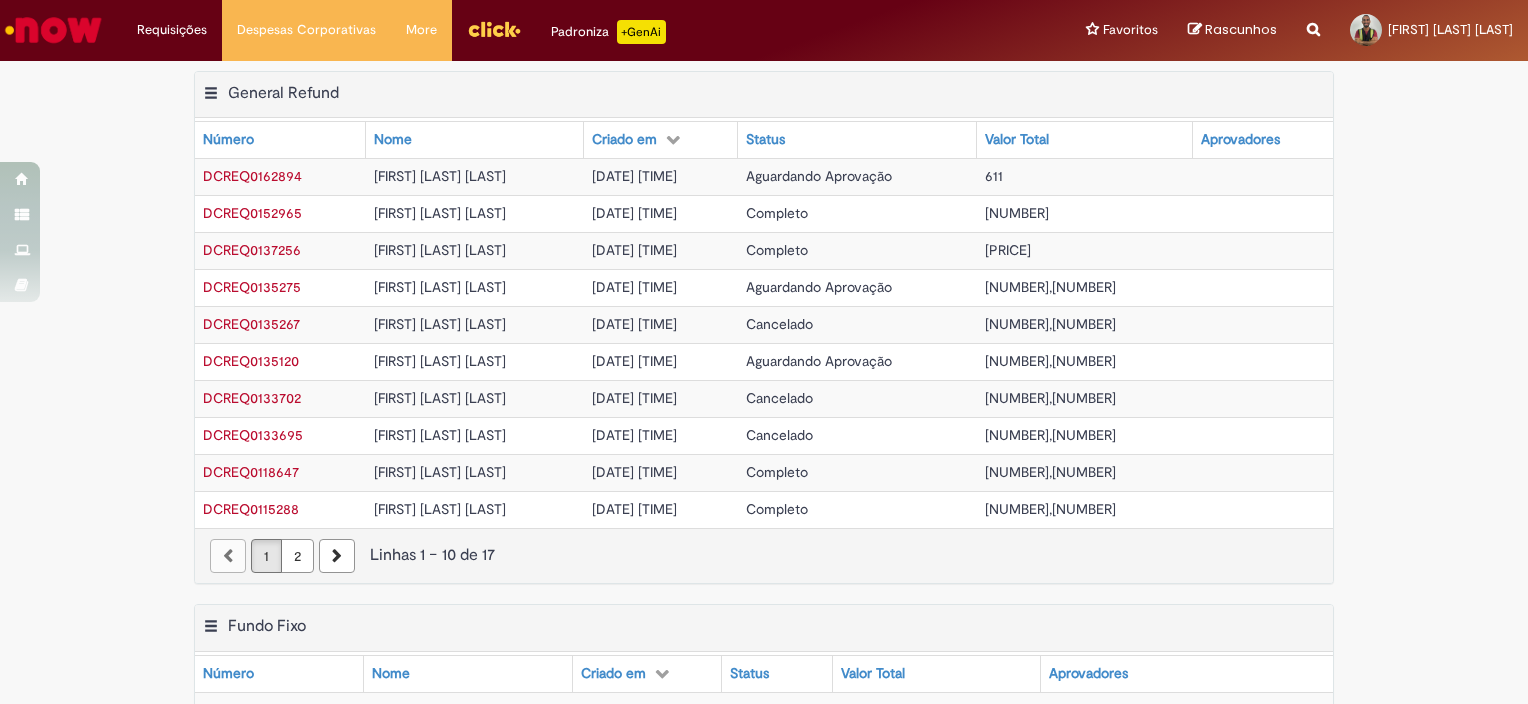 click on "Aguardando Aprovação" at bounding box center [857, 176] 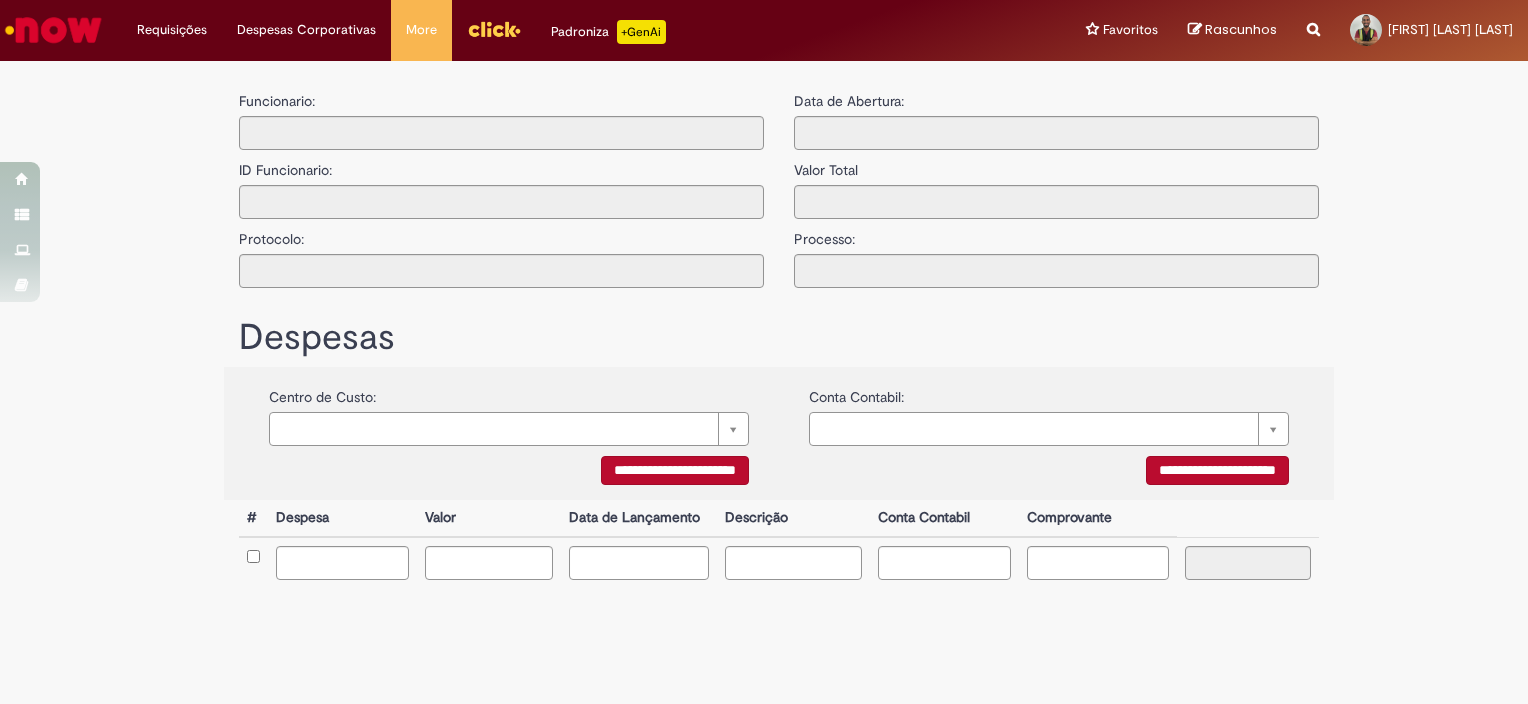 type on "**********" 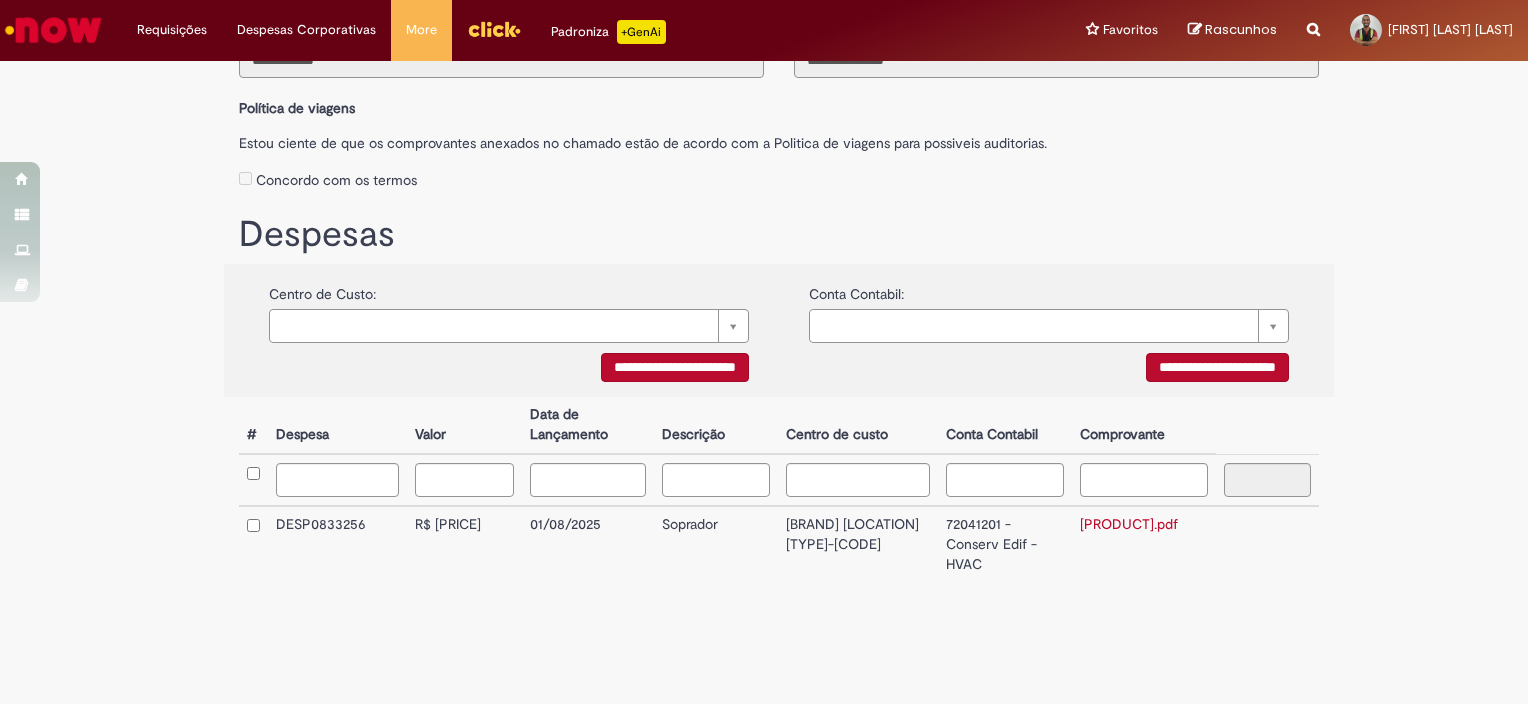 scroll, scrollTop: 0, scrollLeft: 0, axis: both 